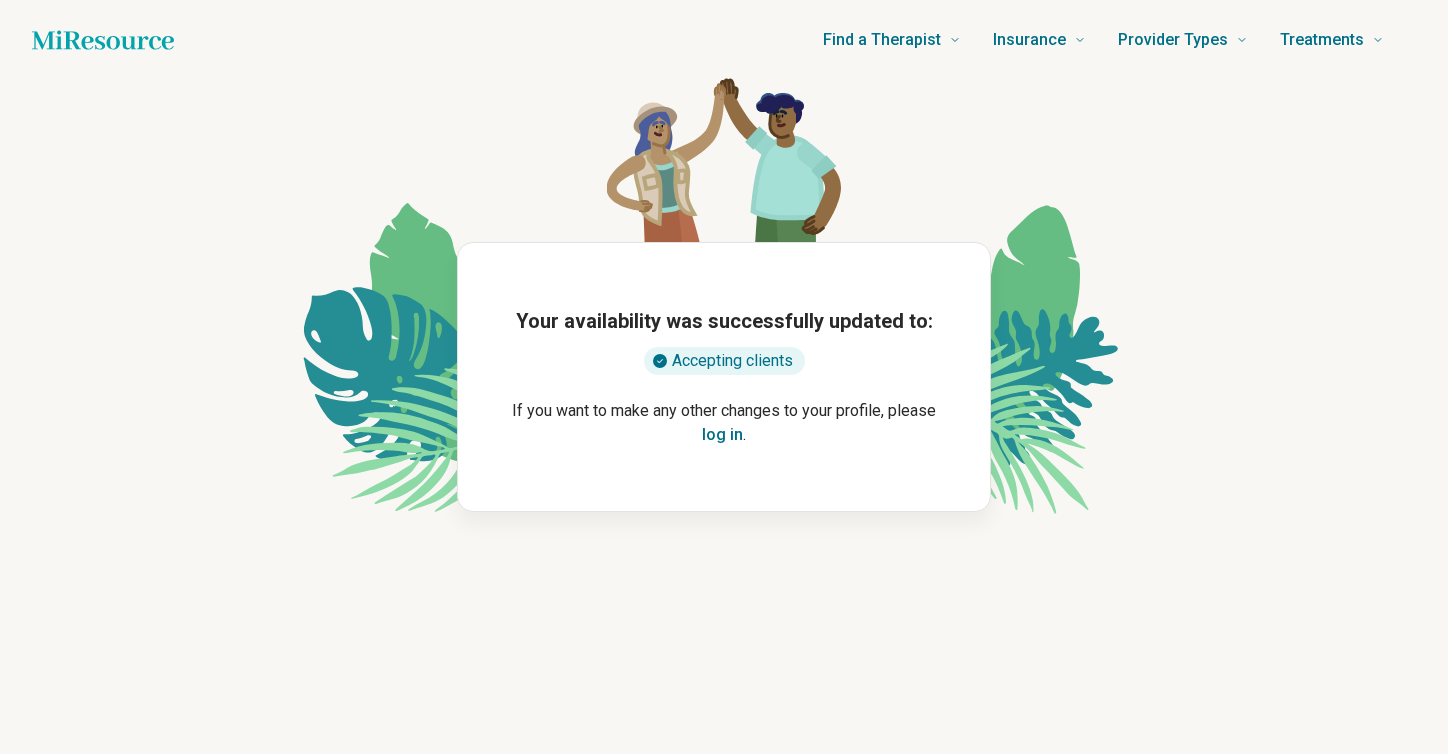 scroll, scrollTop: 0, scrollLeft: 0, axis: both 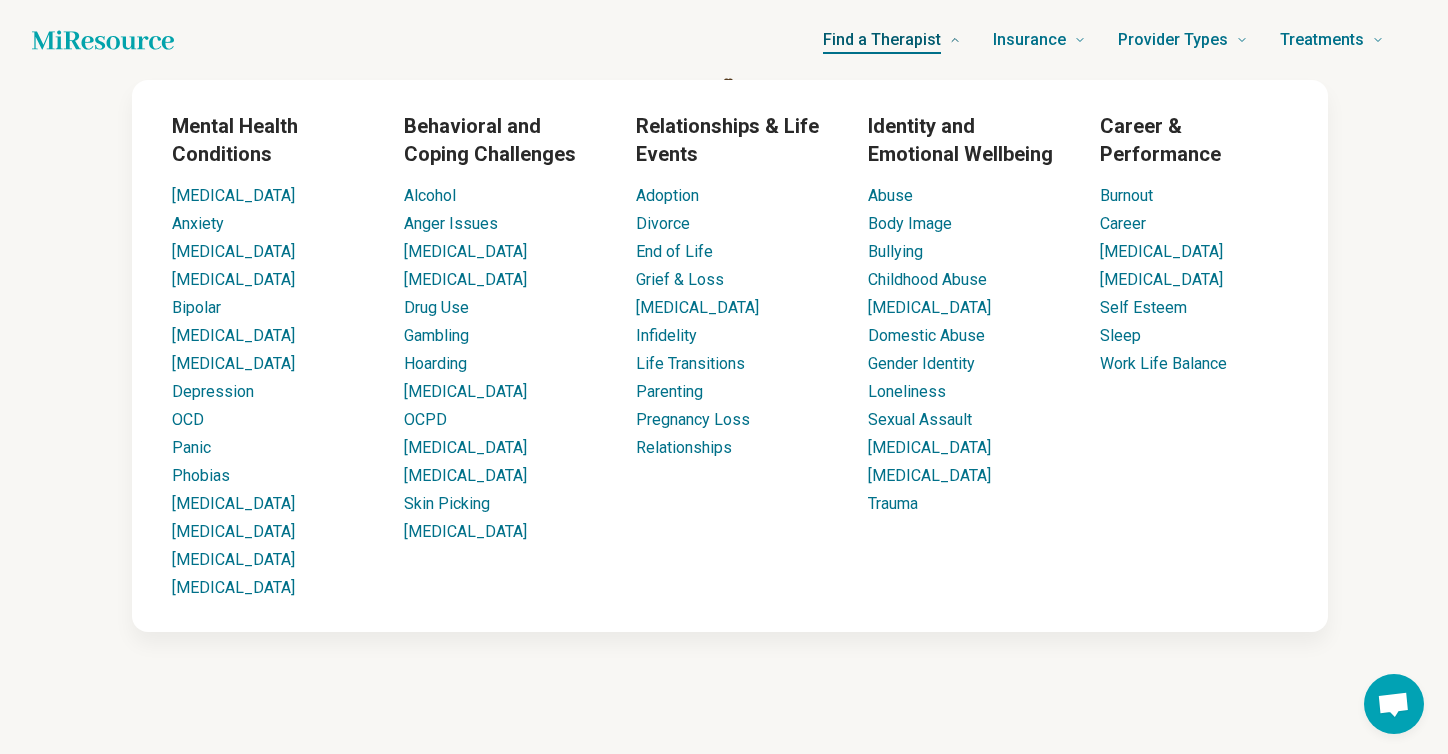 click on "Find a Therapist" at bounding box center [882, 40] 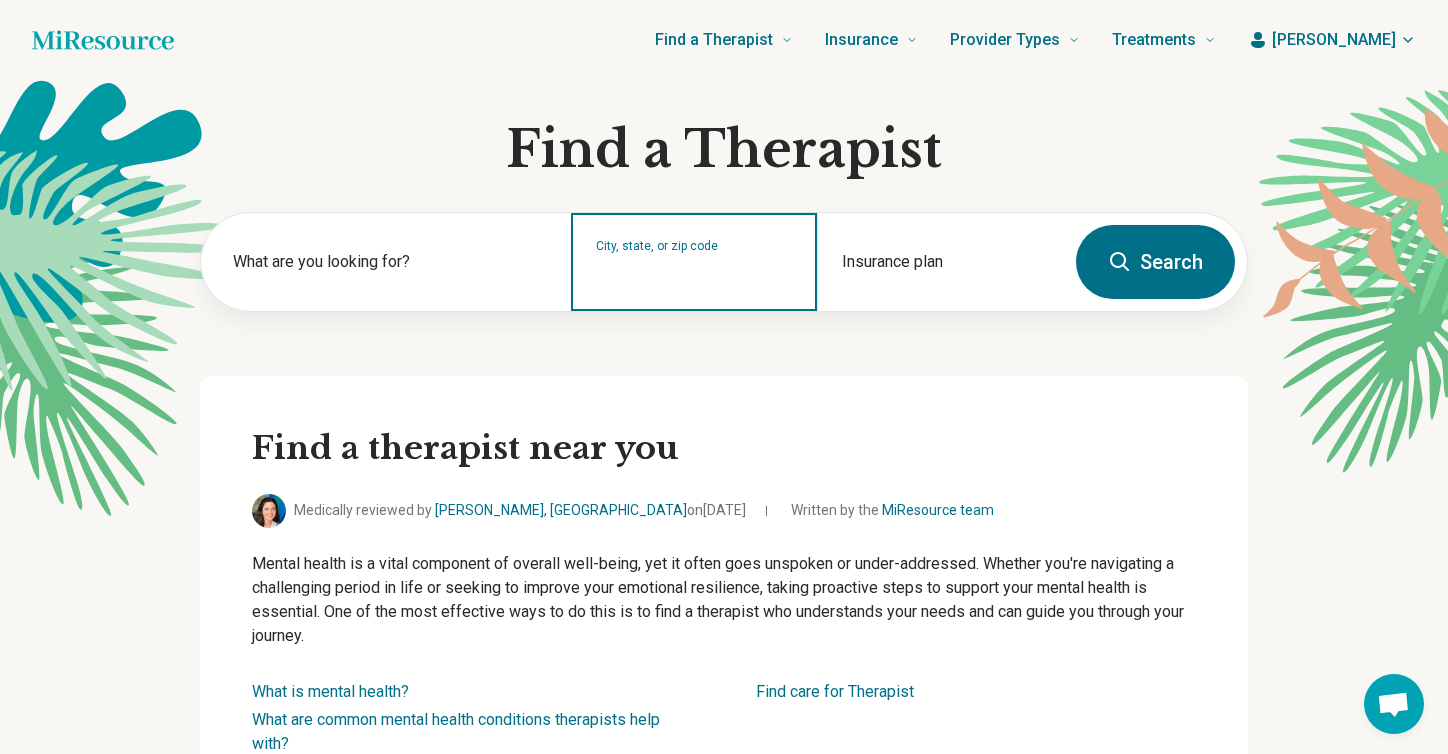 click on "City, state, or zip code" at bounding box center (695, 275) 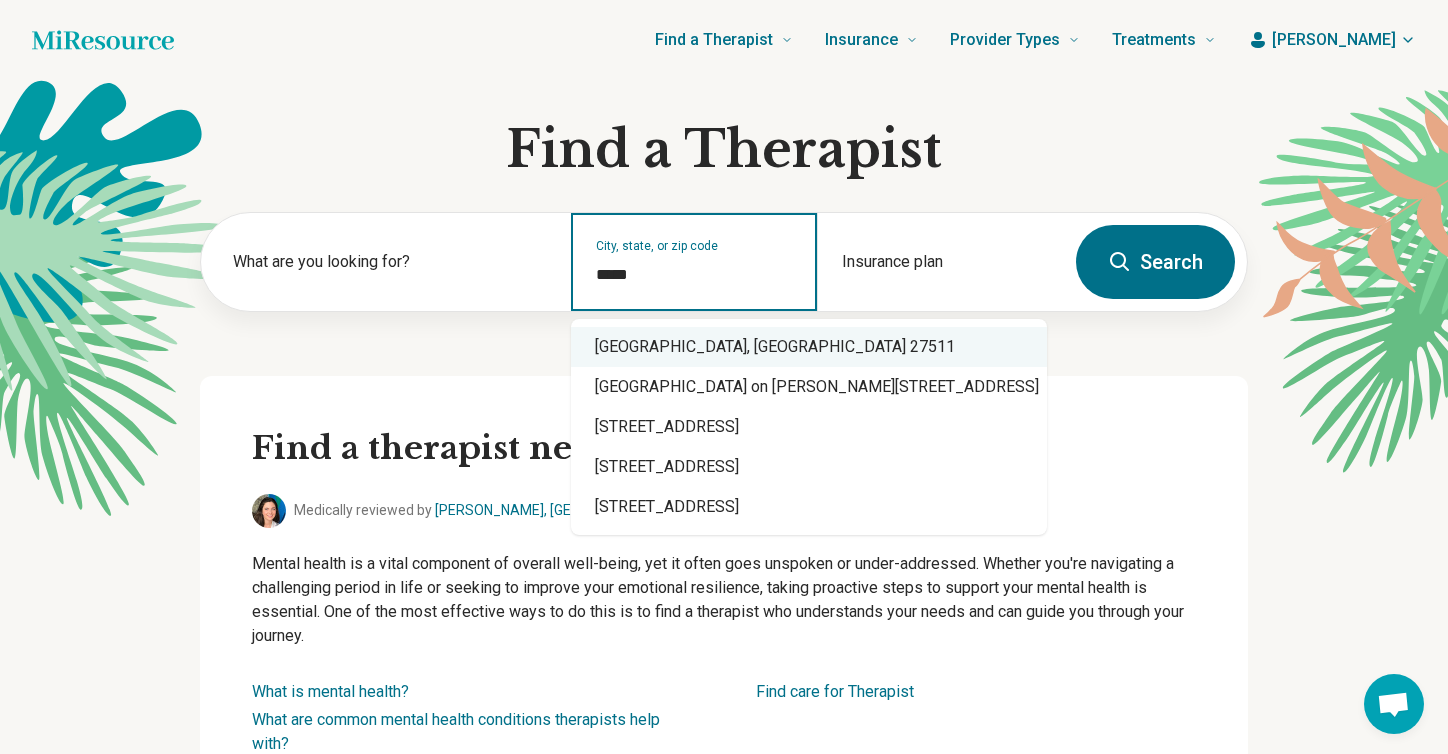 click on "[GEOGRAPHIC_DATA], [GEOGRAPHIC_DATA] 27511" at bounding box center [809, 347] 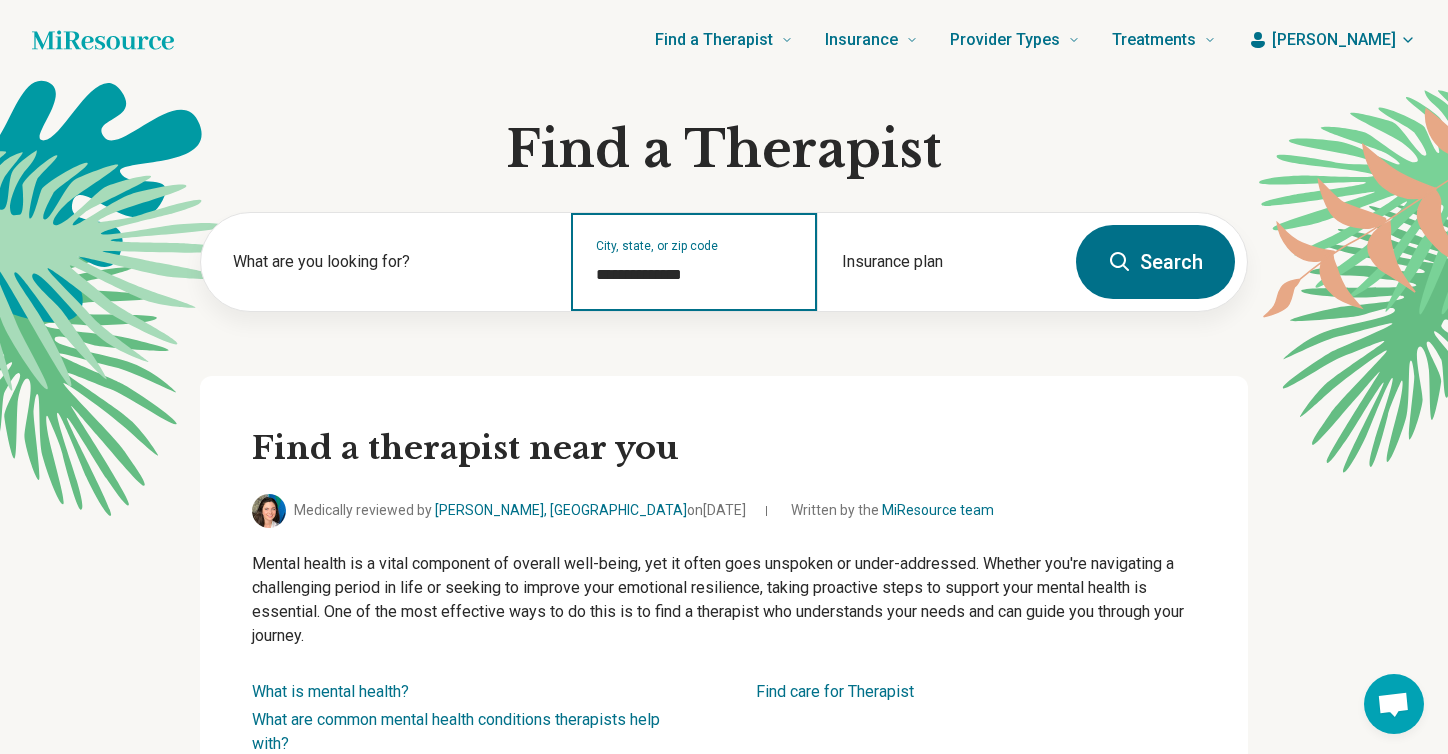 type on "**********" 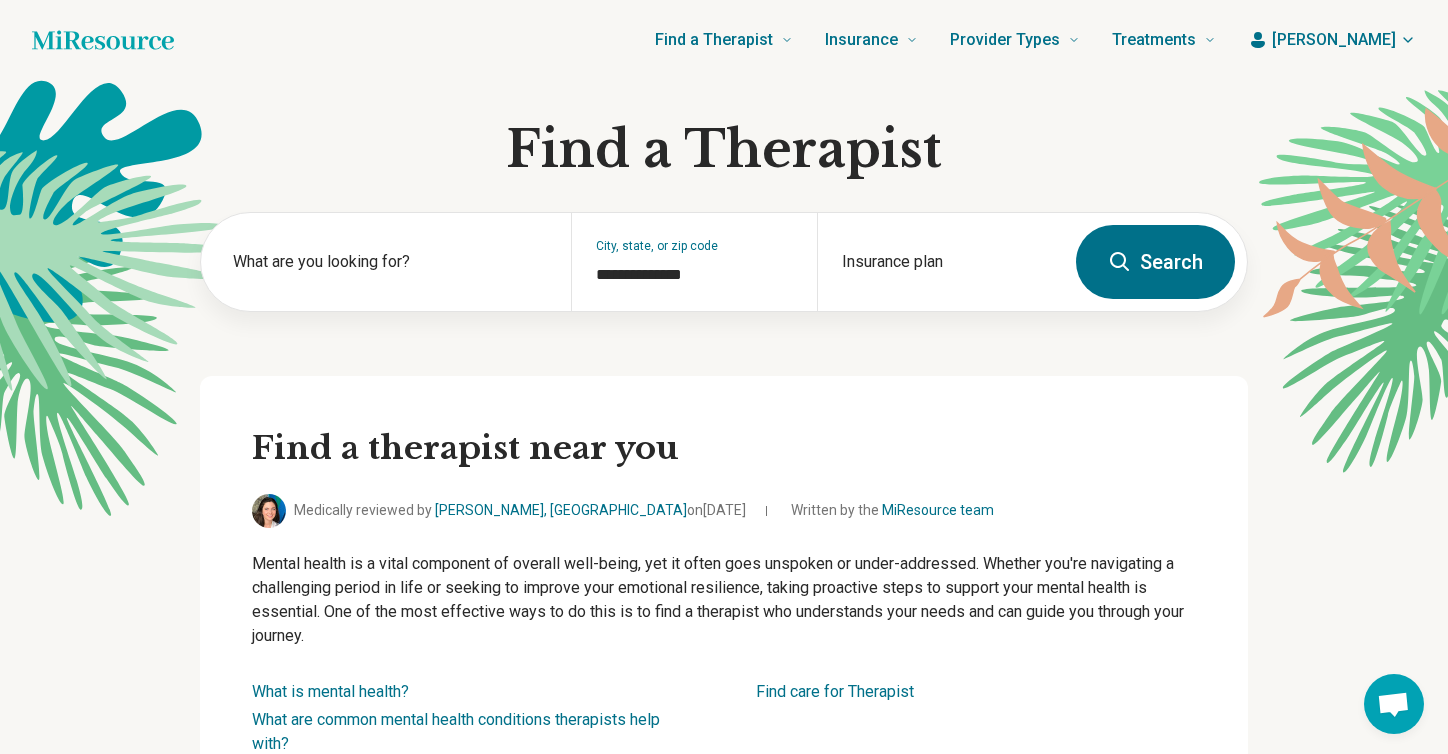 click on "Search" at bounding box center [1155, 262] 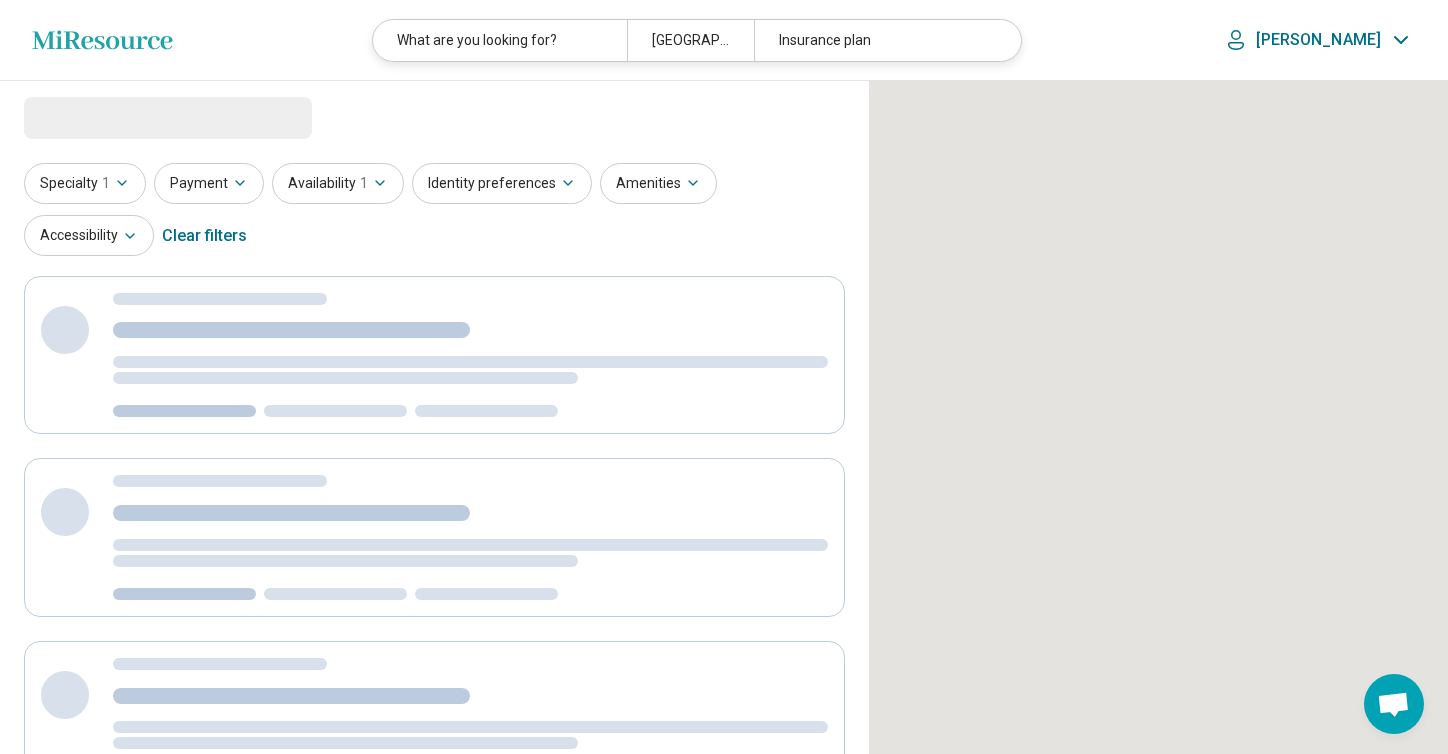 select on "***" 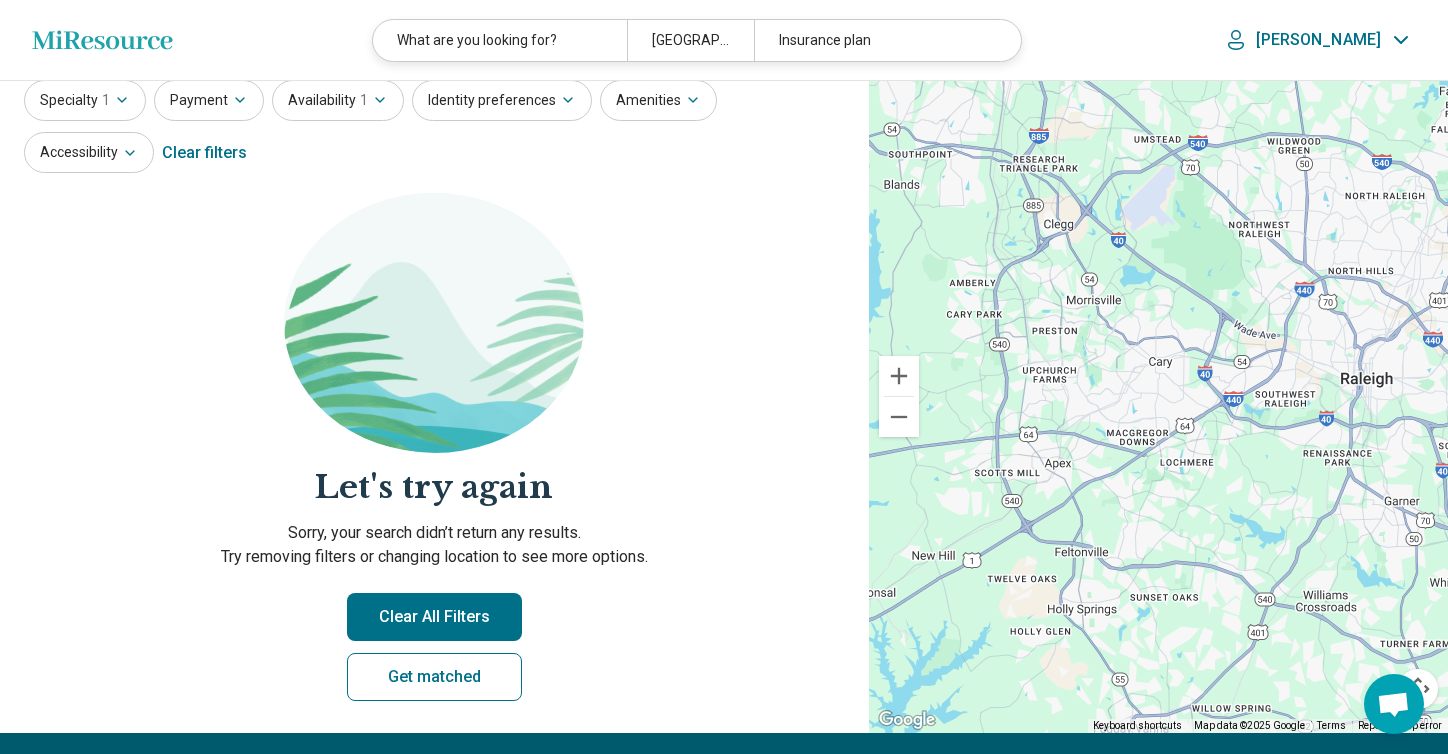 scroll, scrollTop: 0, scrollLeft: 0, axis: both 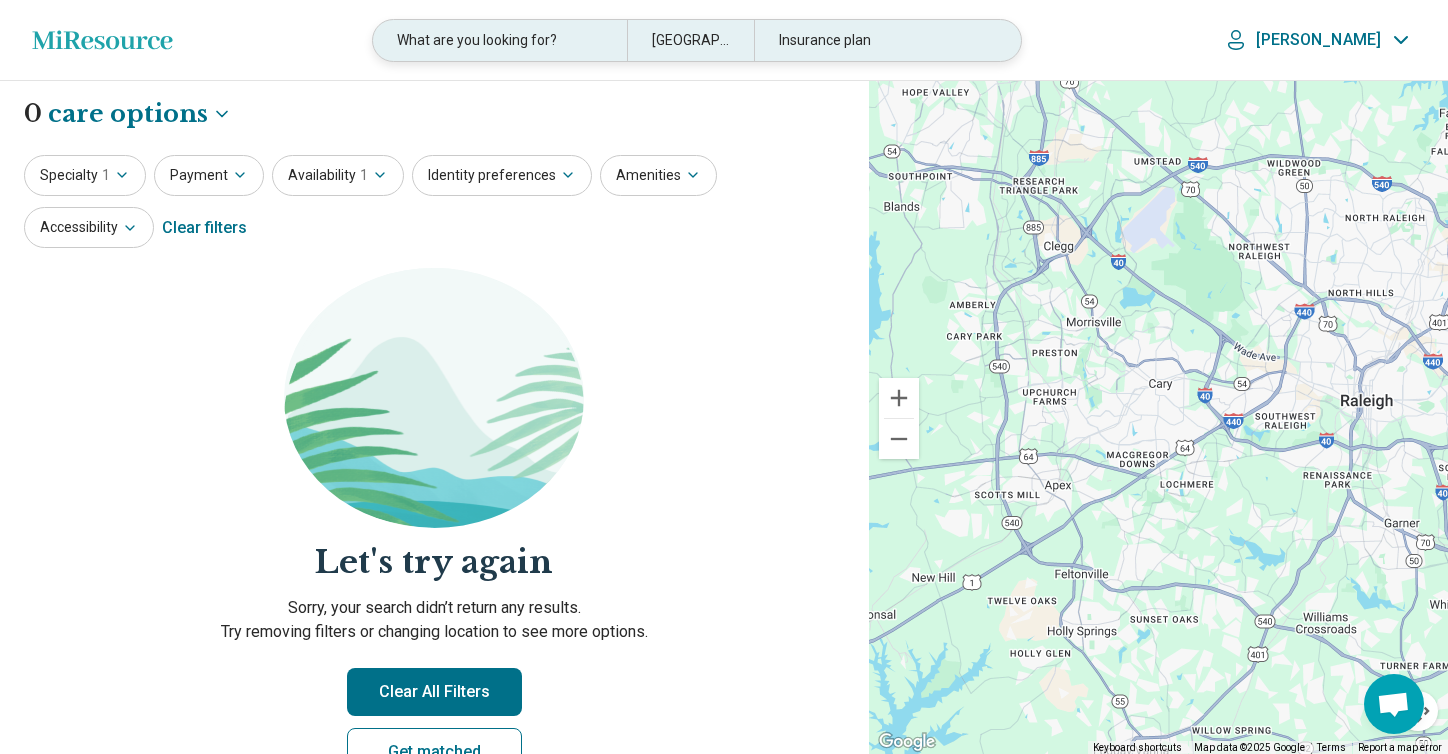 click on "[GEOGRAPHIC_DATA], [GEOGRAPHIC_DATA] 27511" at bounding box center [690, 40] 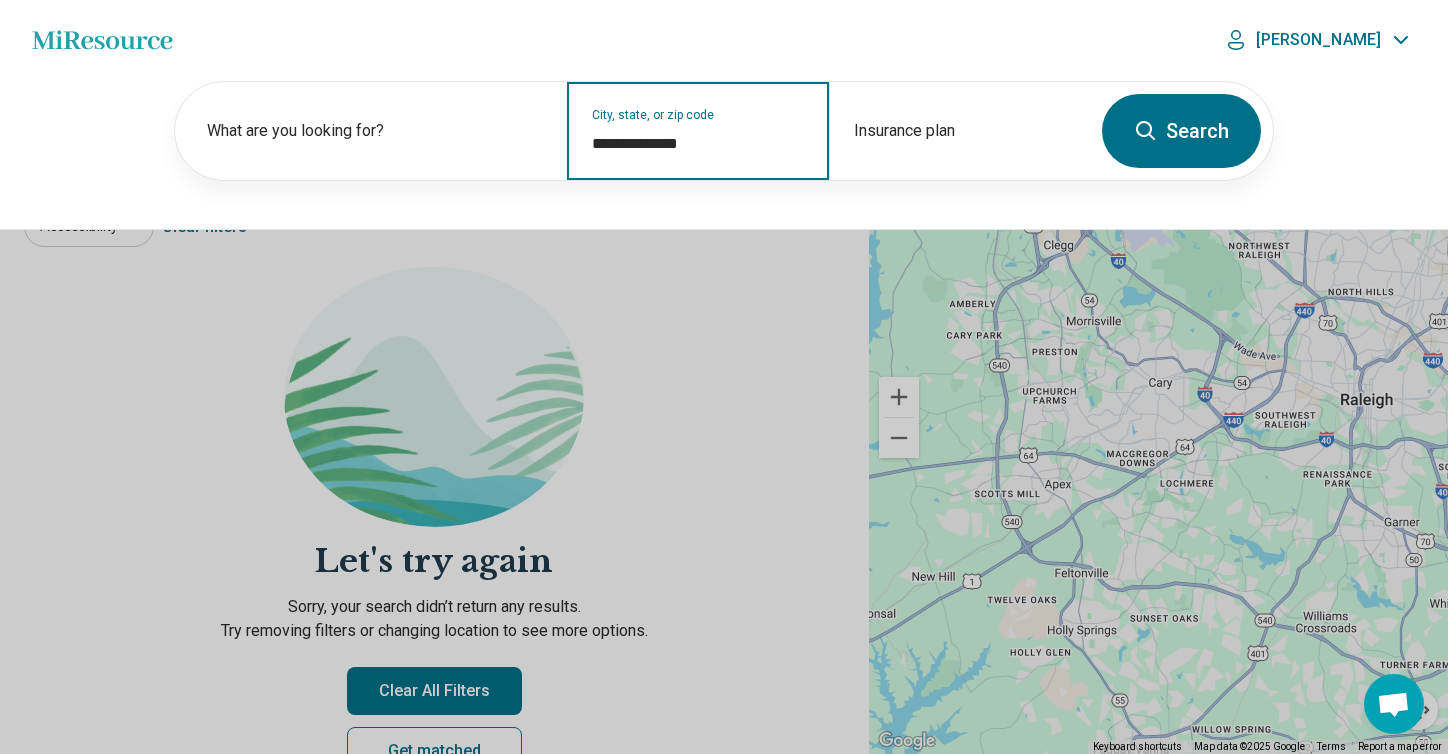 click on "**********" at bounding box center [698, 144] 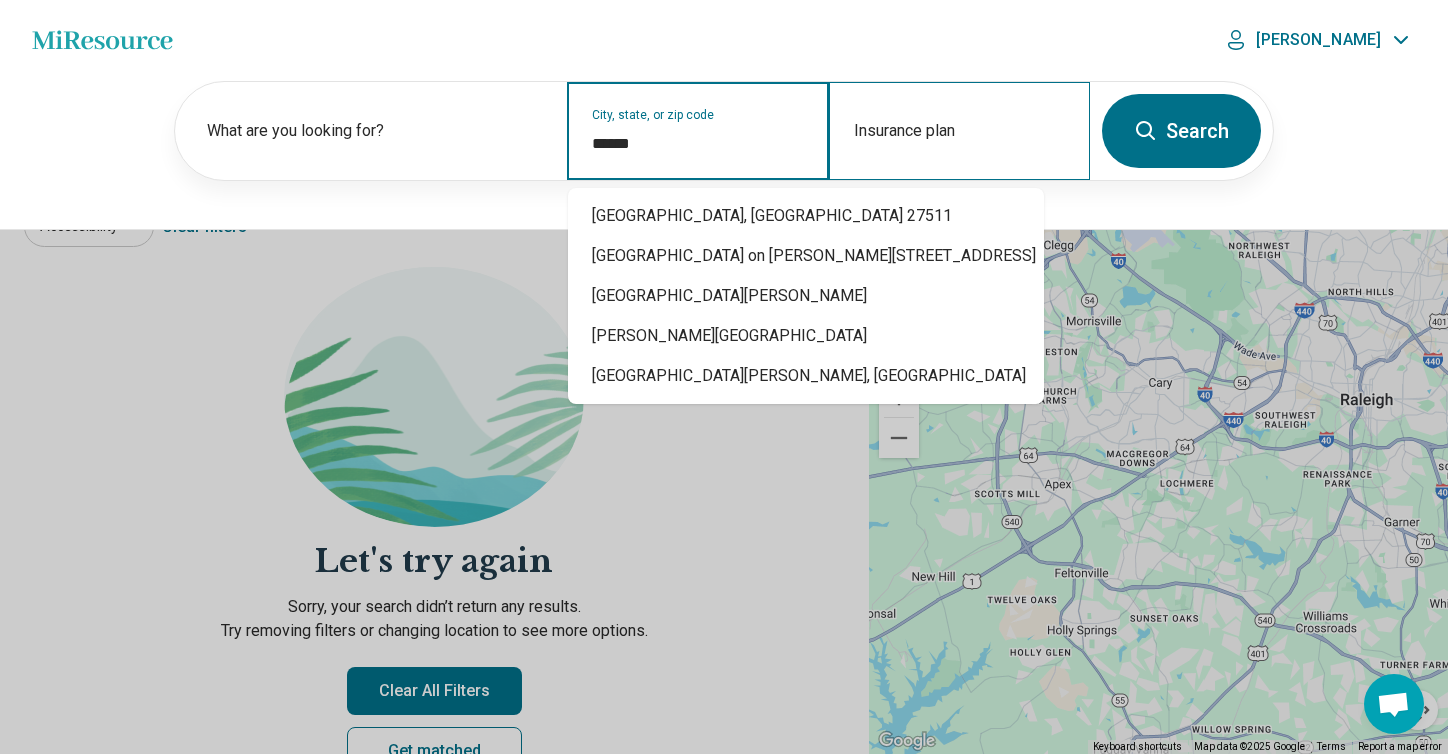 type on "*****" 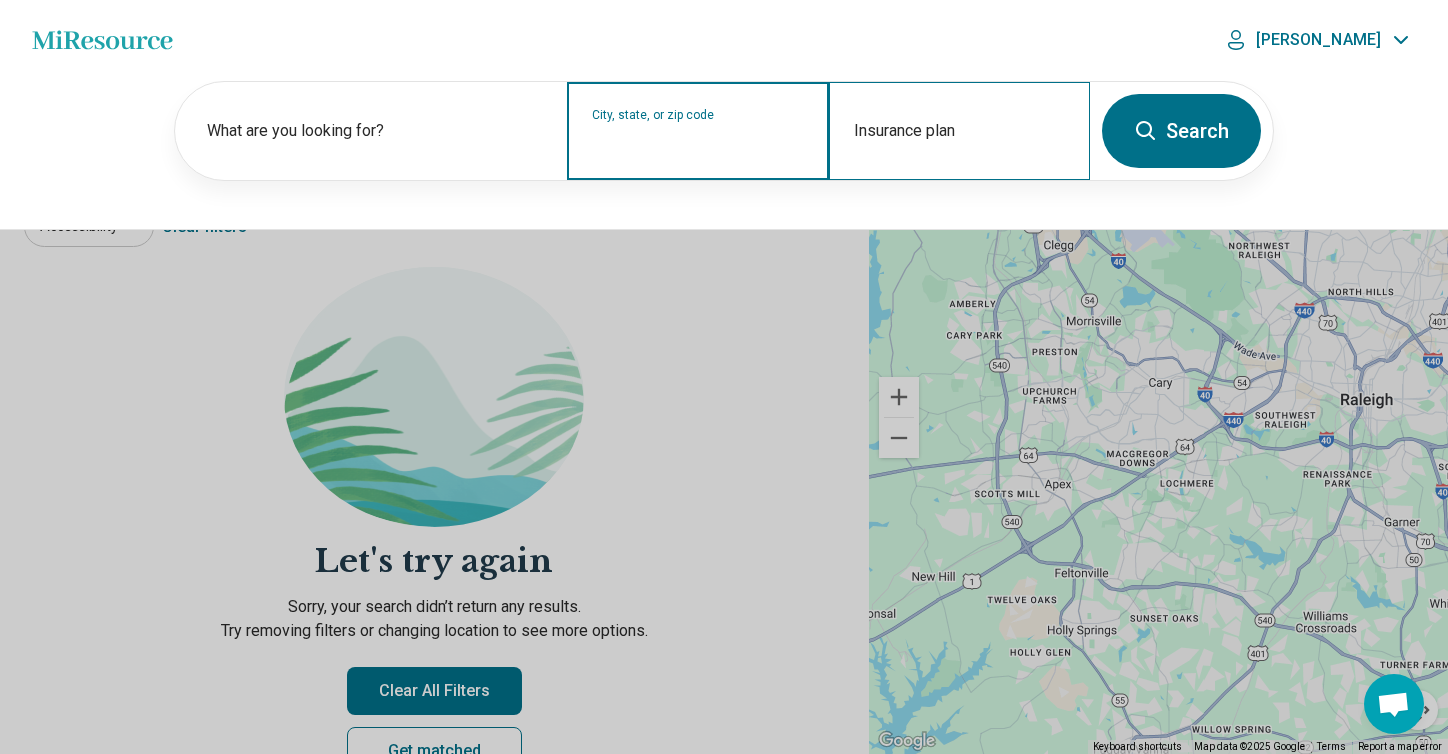 click on "Search" at bounding box center [1181, 131] 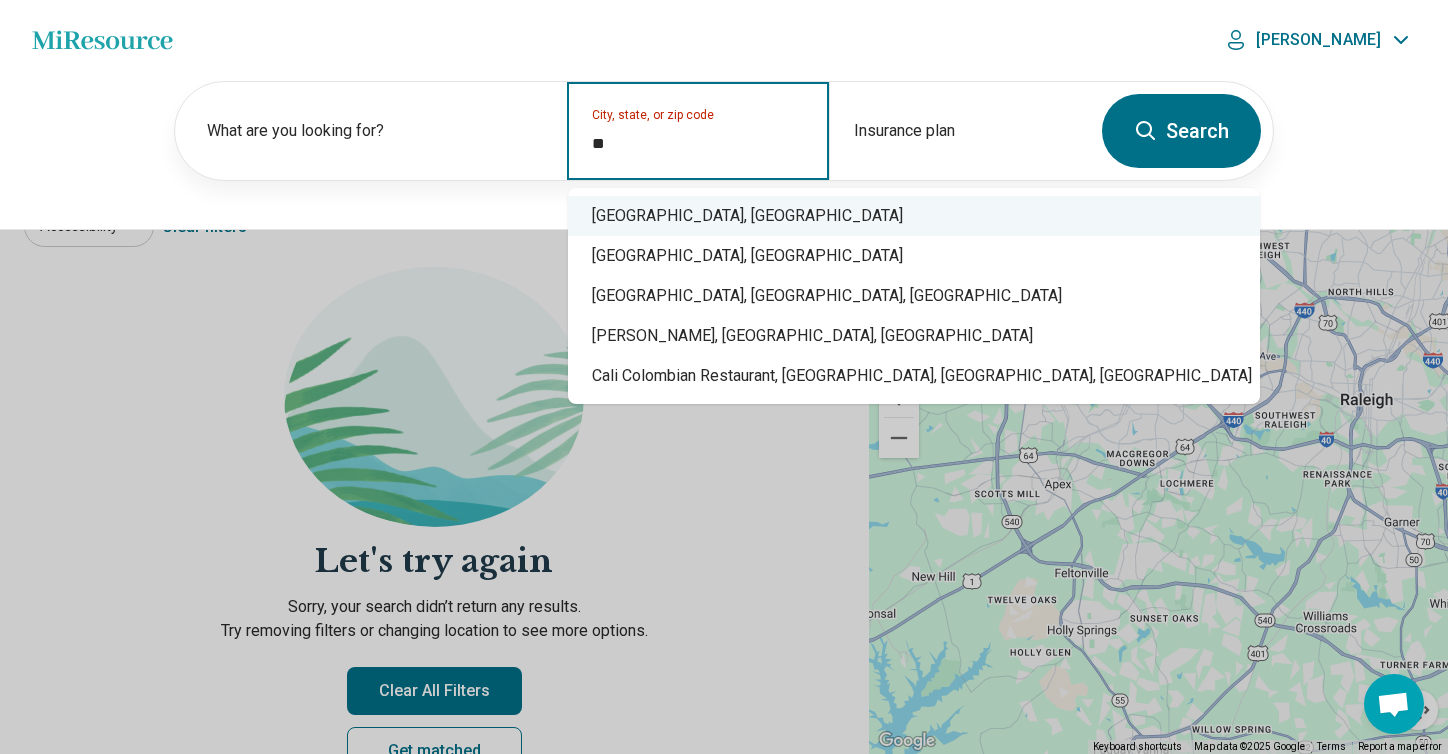 click on "[GEOGRAPHIC_DATA], [GEOGRAPHIC_DATA]" at bounding box center (914, 216) 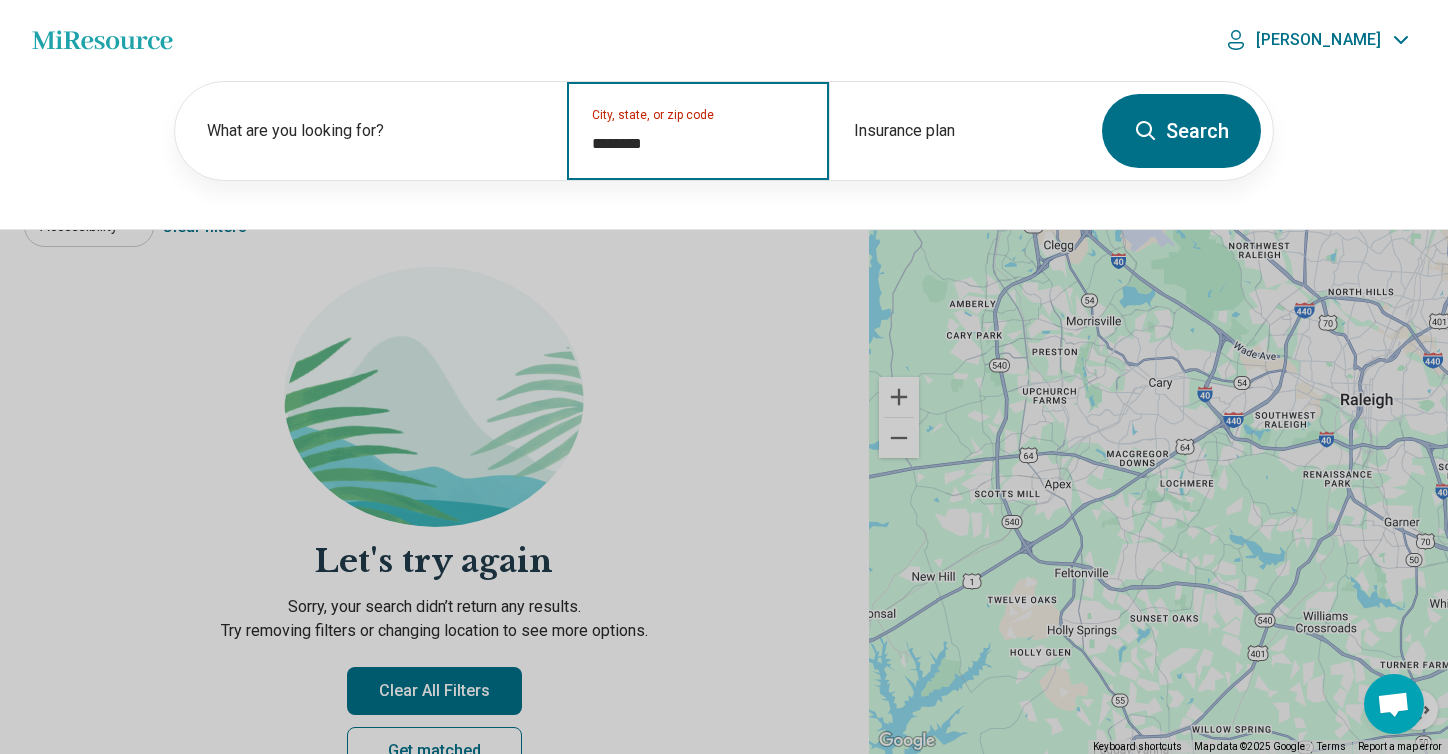type on "********" 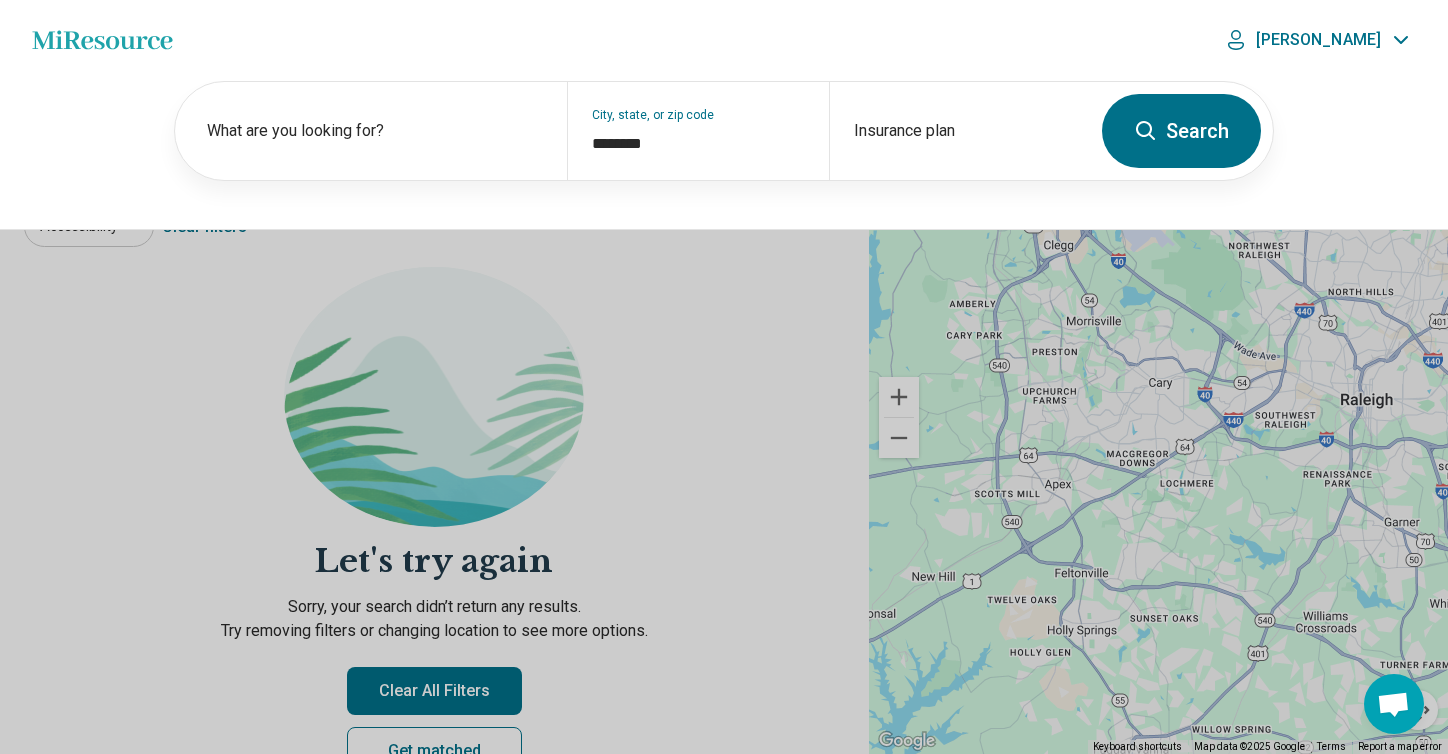click on "Search" at bounding box center (1181, 131) 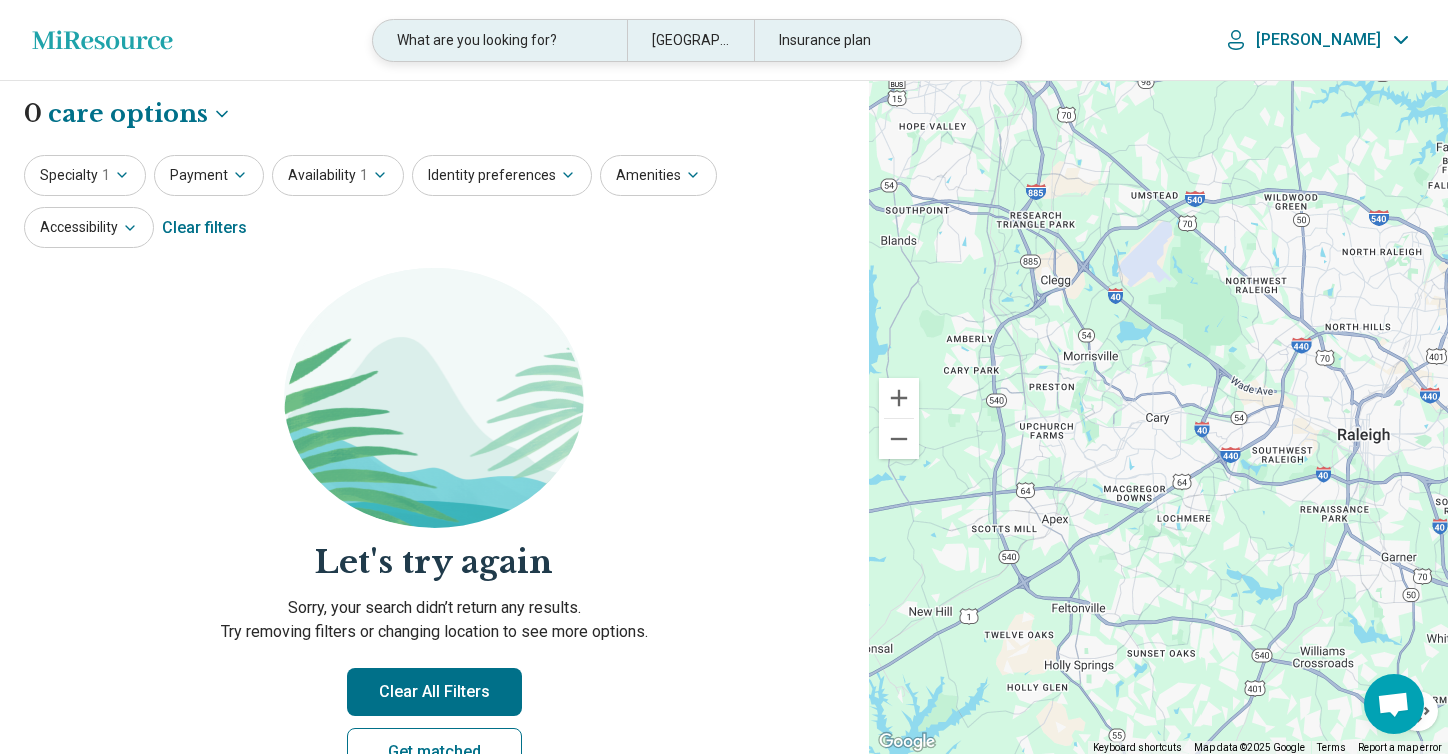 click on "What are you looking for?" at bounding box center [500, 40] 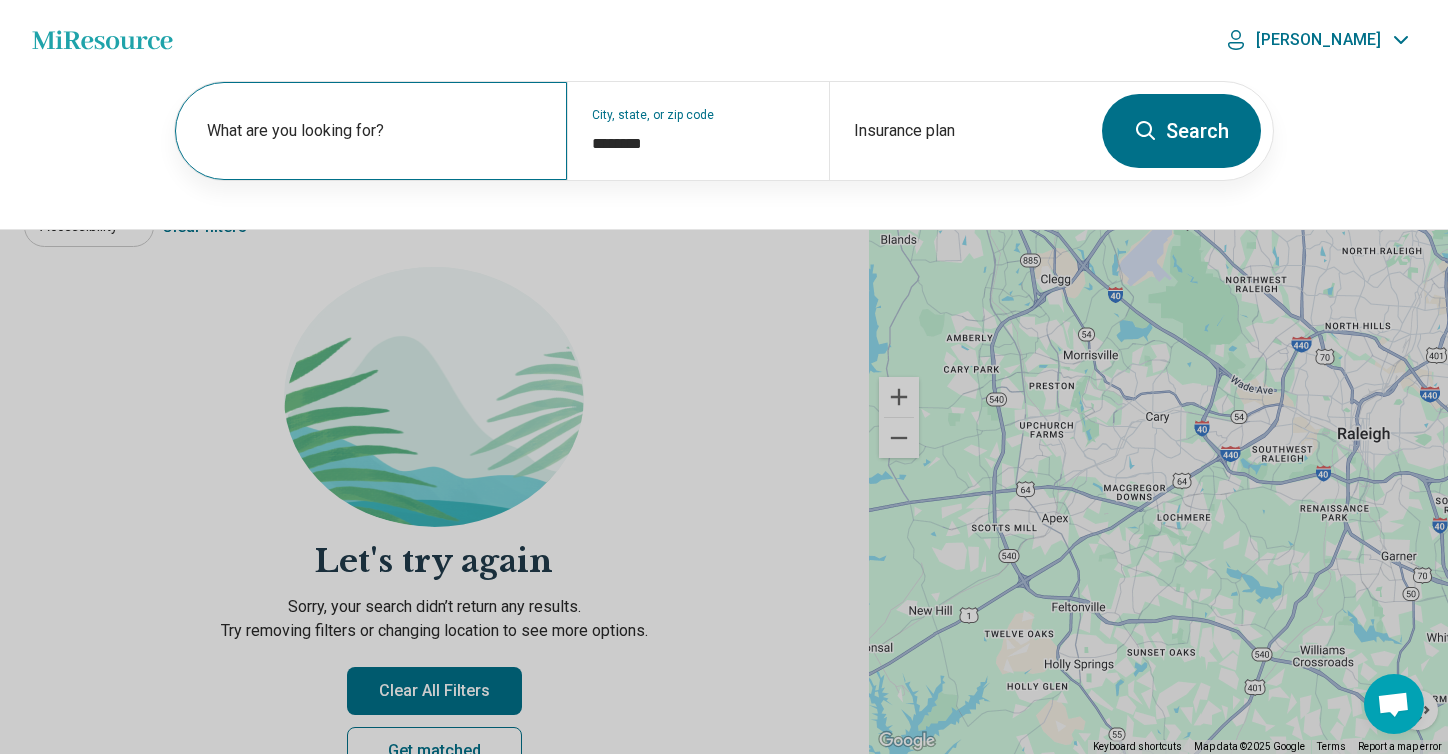 click on "What are you looking for?" at bounding box center [375, 131] 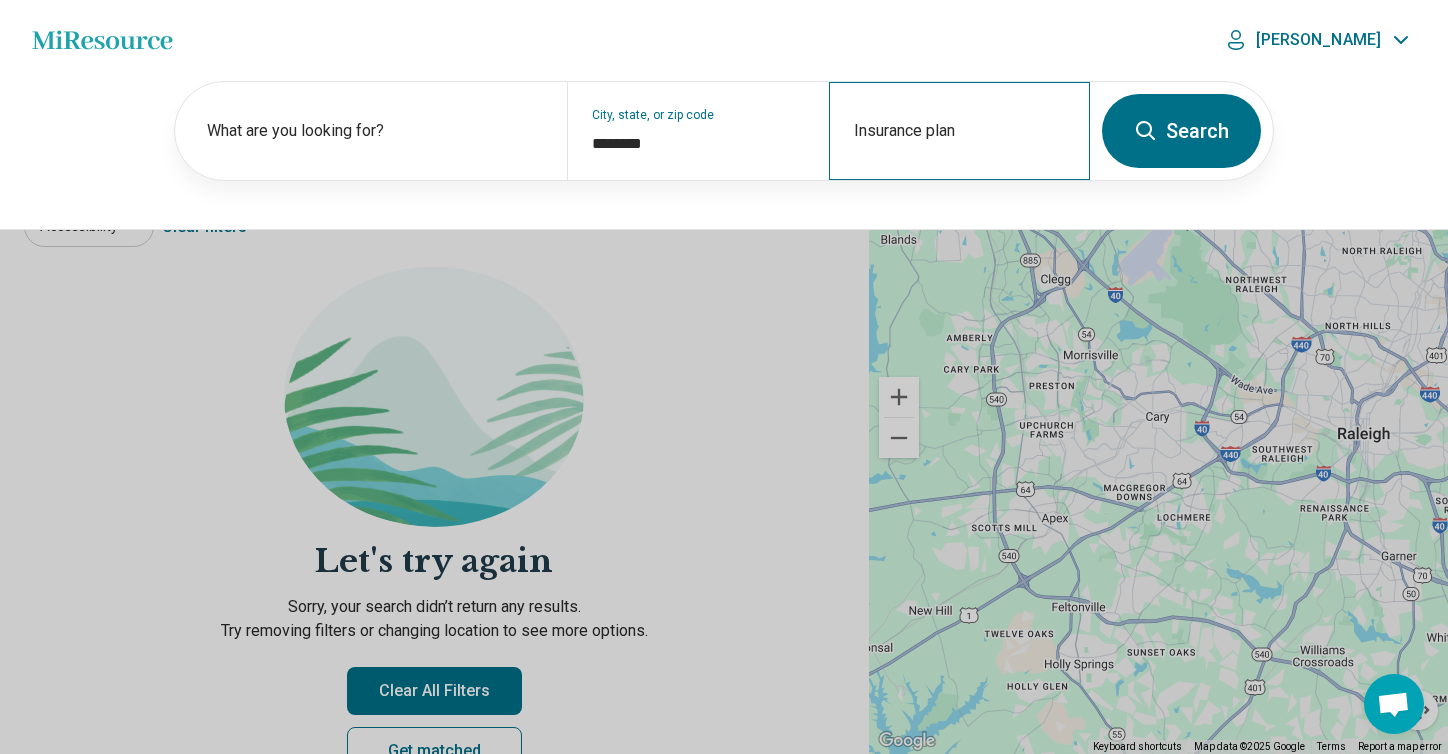 click on "Insurance plan" at bounding box center [959, 131] 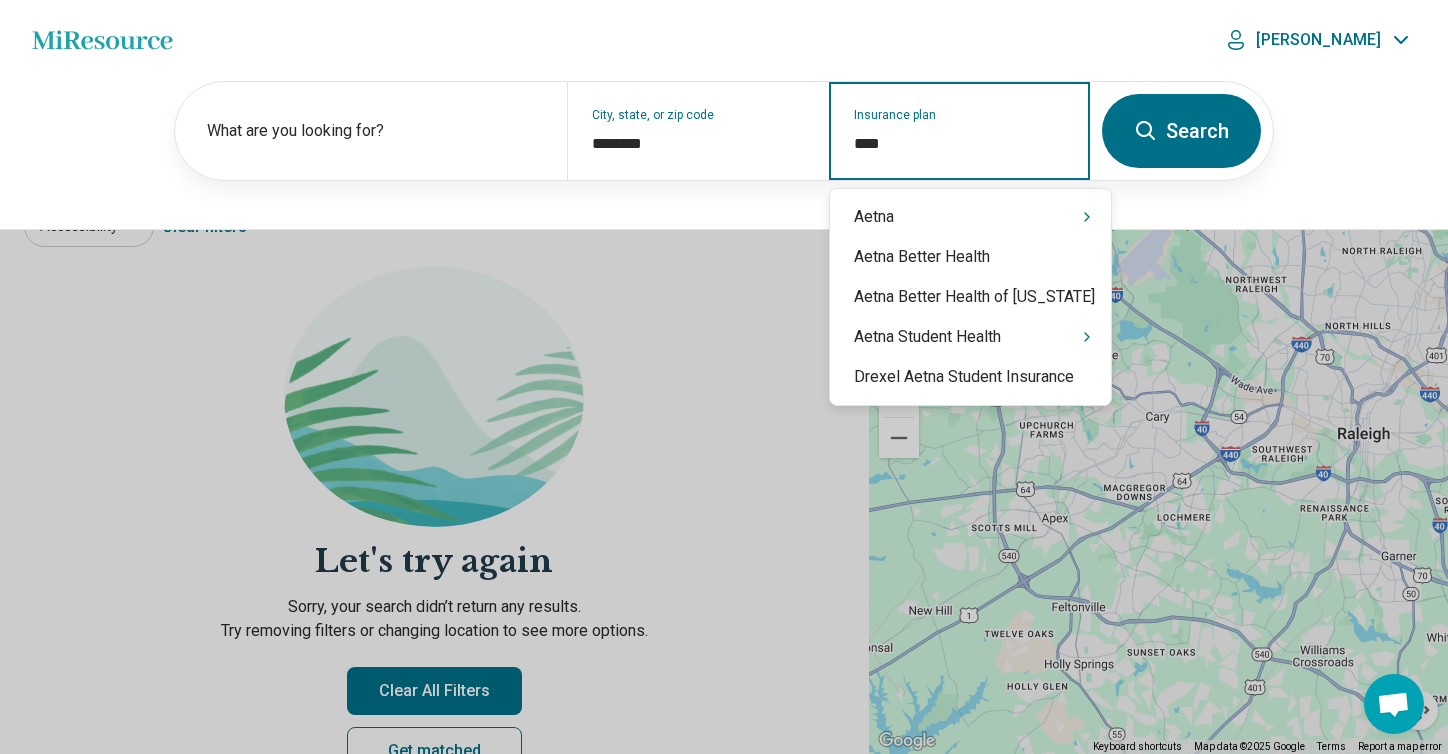 type on "*****" 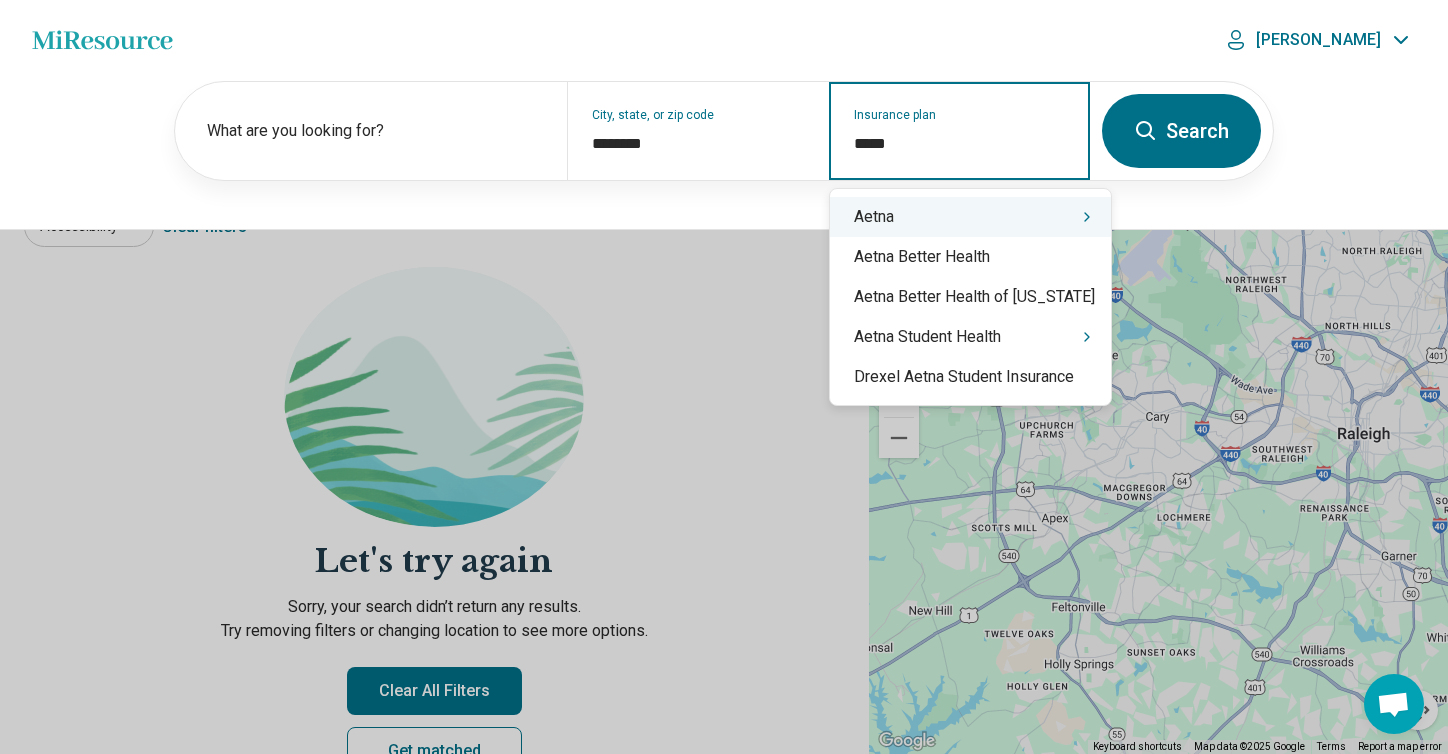click on "Aetna" at bounding box center [970, 217] 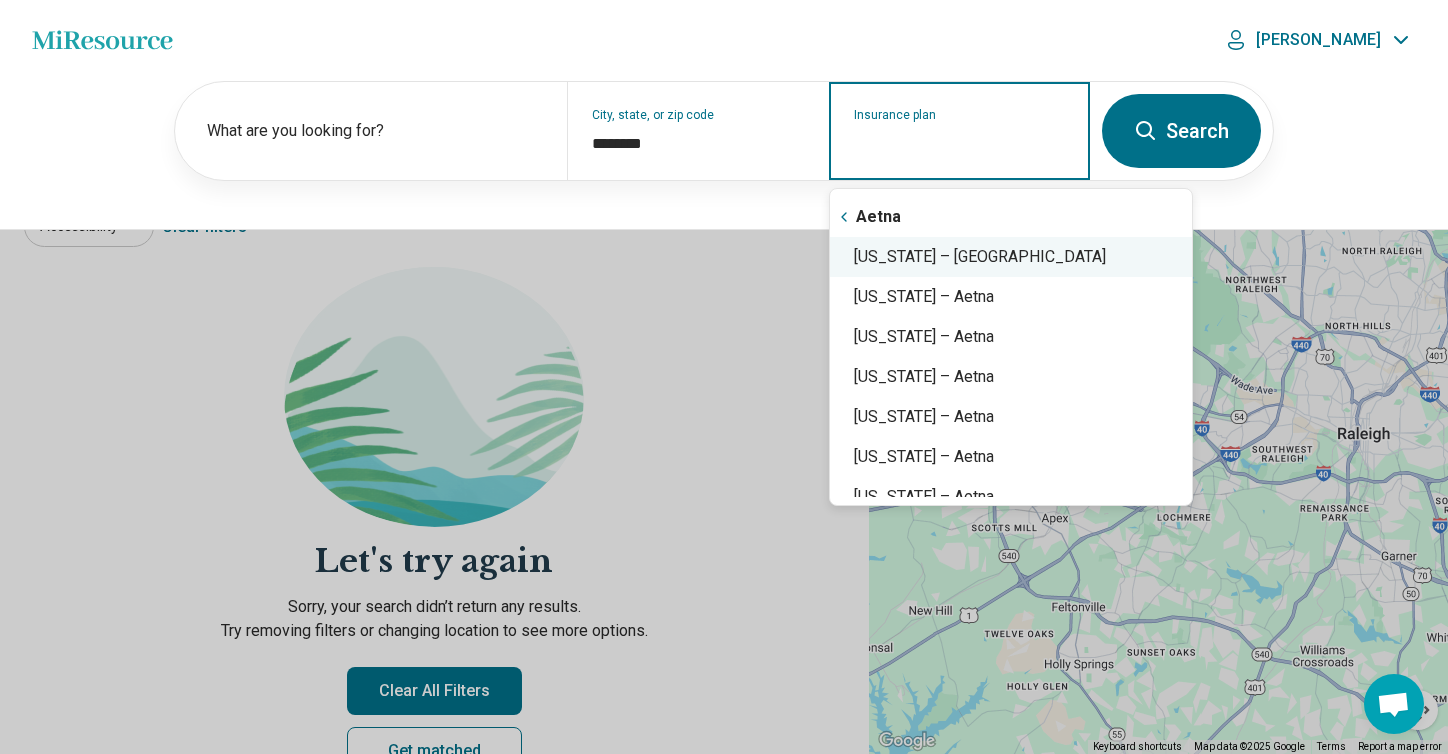 click on "North Carolina – Aetna" at bounding box center [1011, 257] 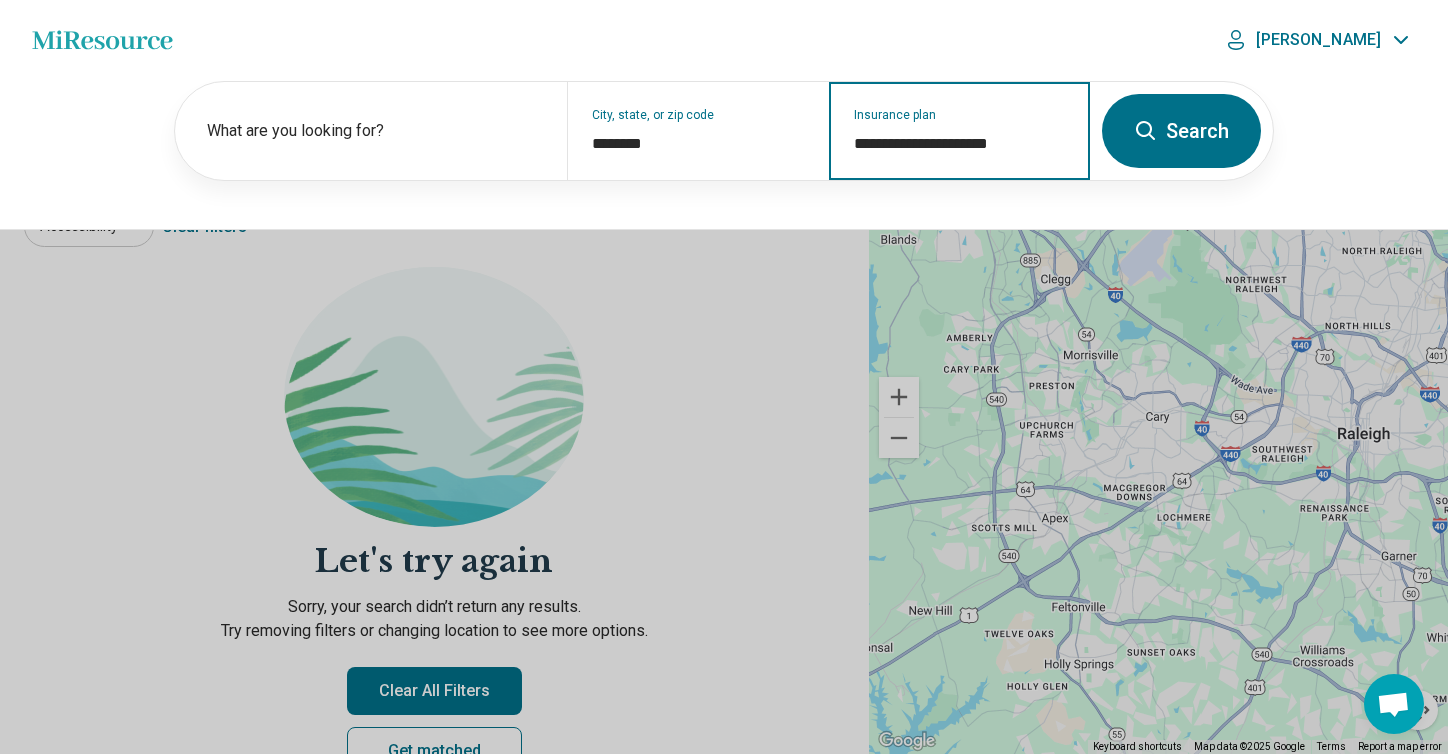 type on "**********" 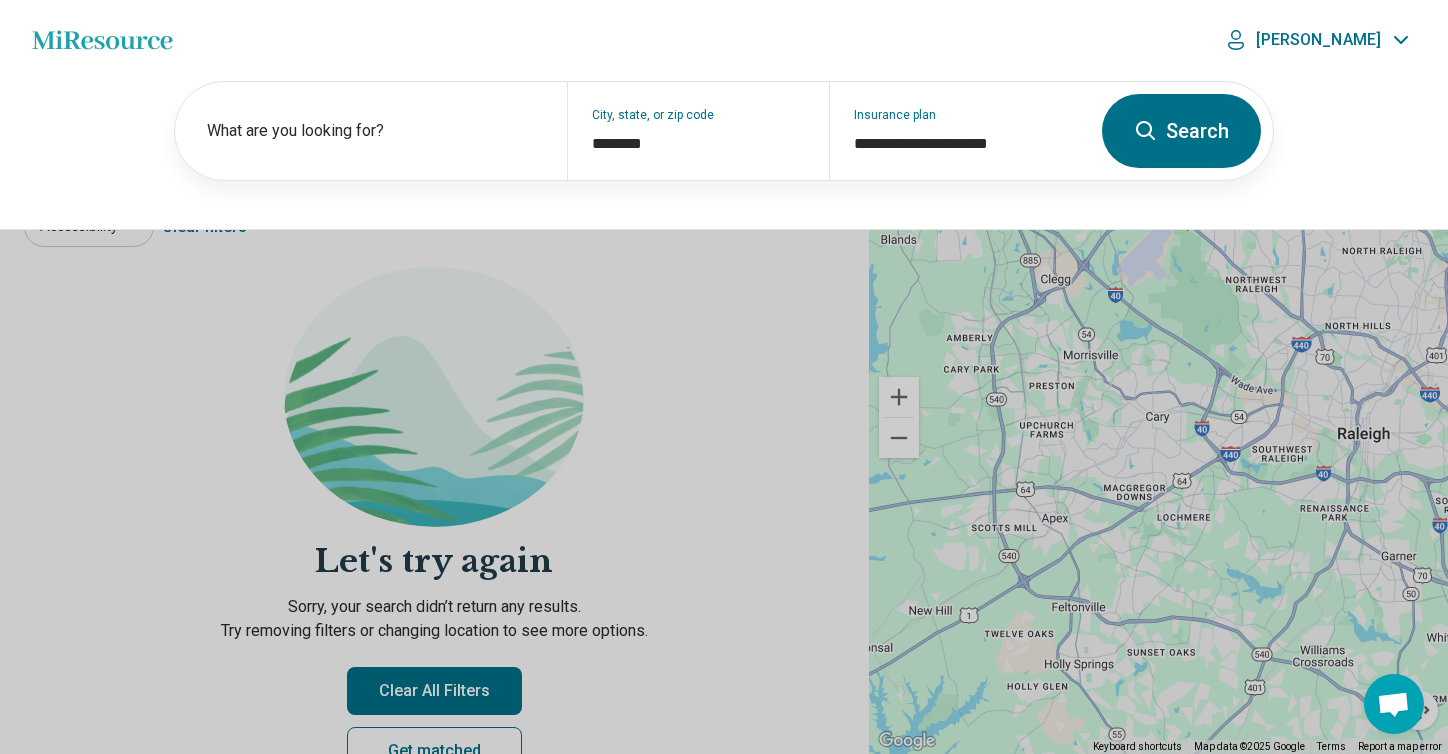 click on "Search" at bounding box center [1181, 131] 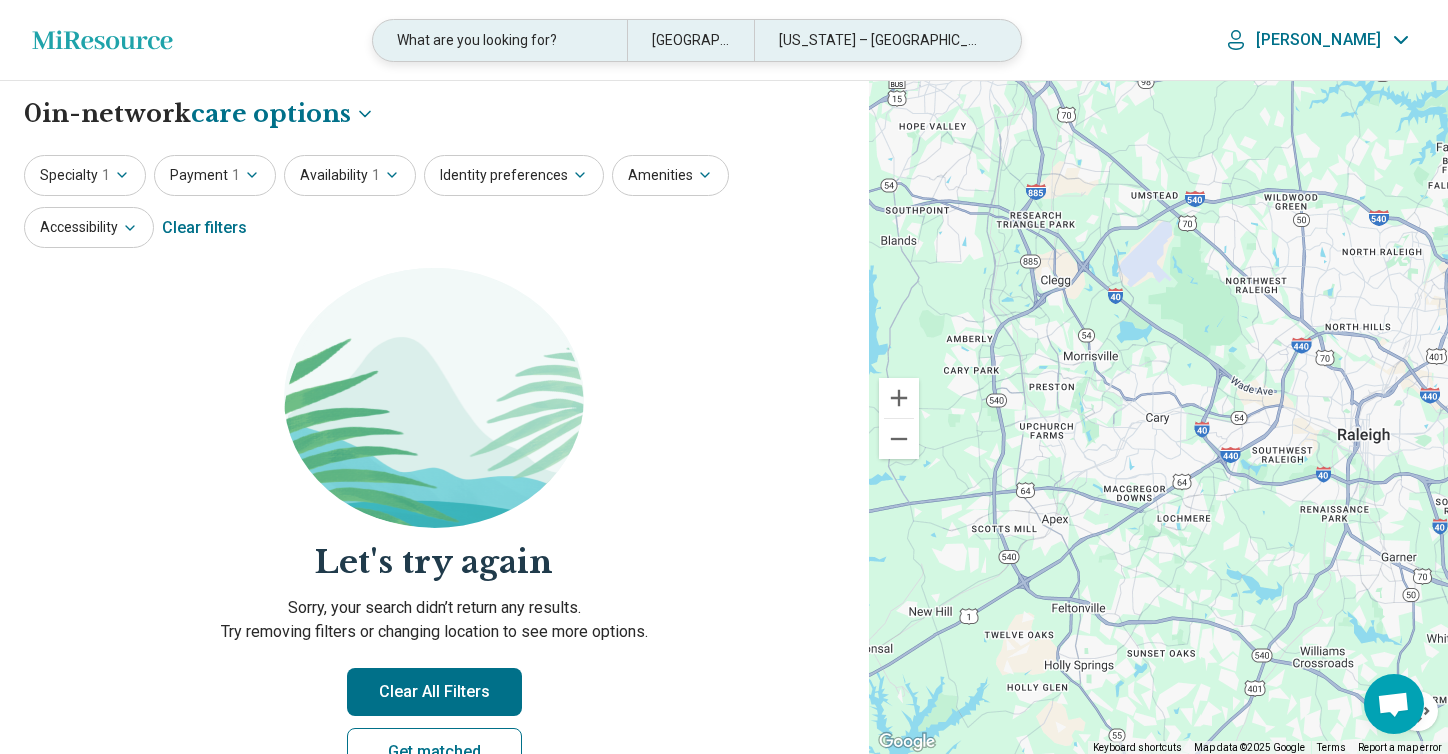 click on "[GEOGRAPHIC_DATA], [GEOGRAPHIC_DATA]" at bounding box center (690, 40) 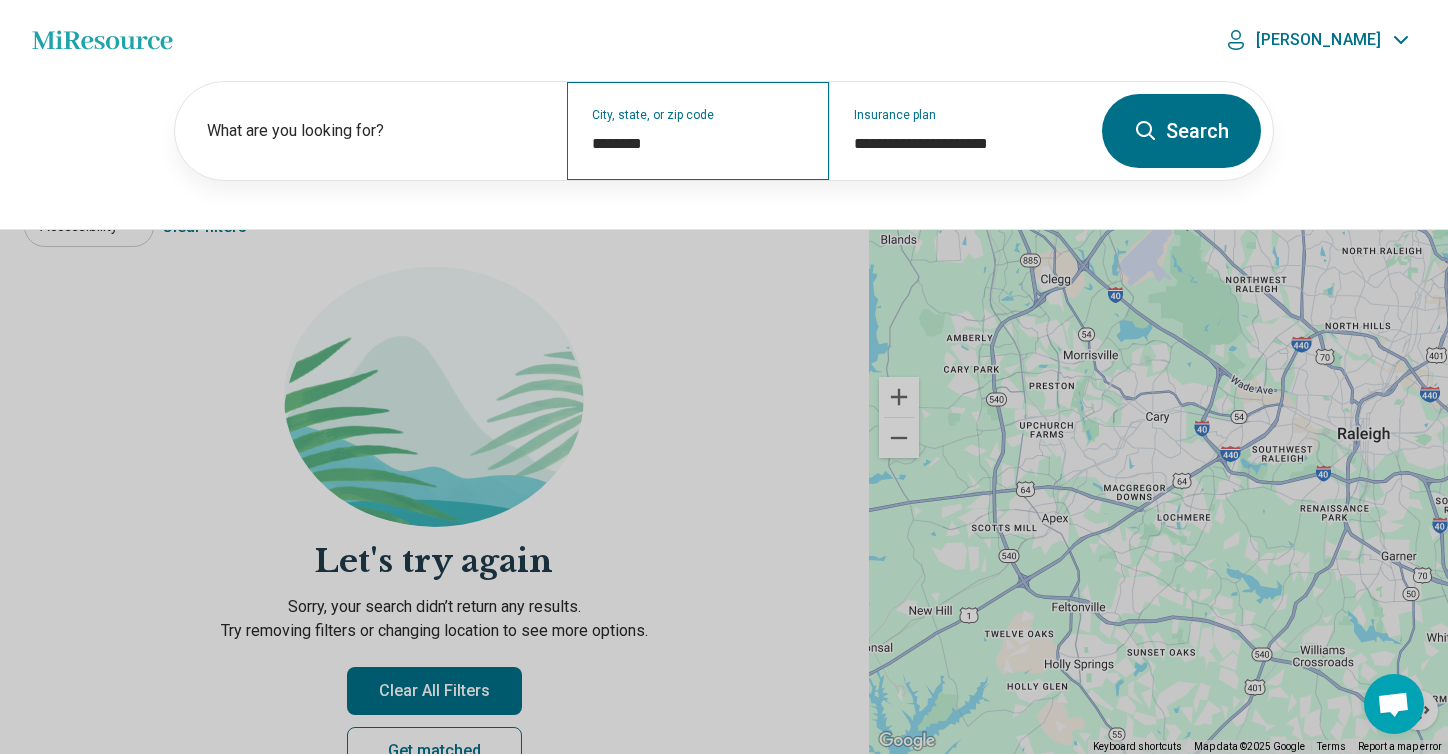 click on "City, state, or zip code ********" at bounding box center (697, 131) 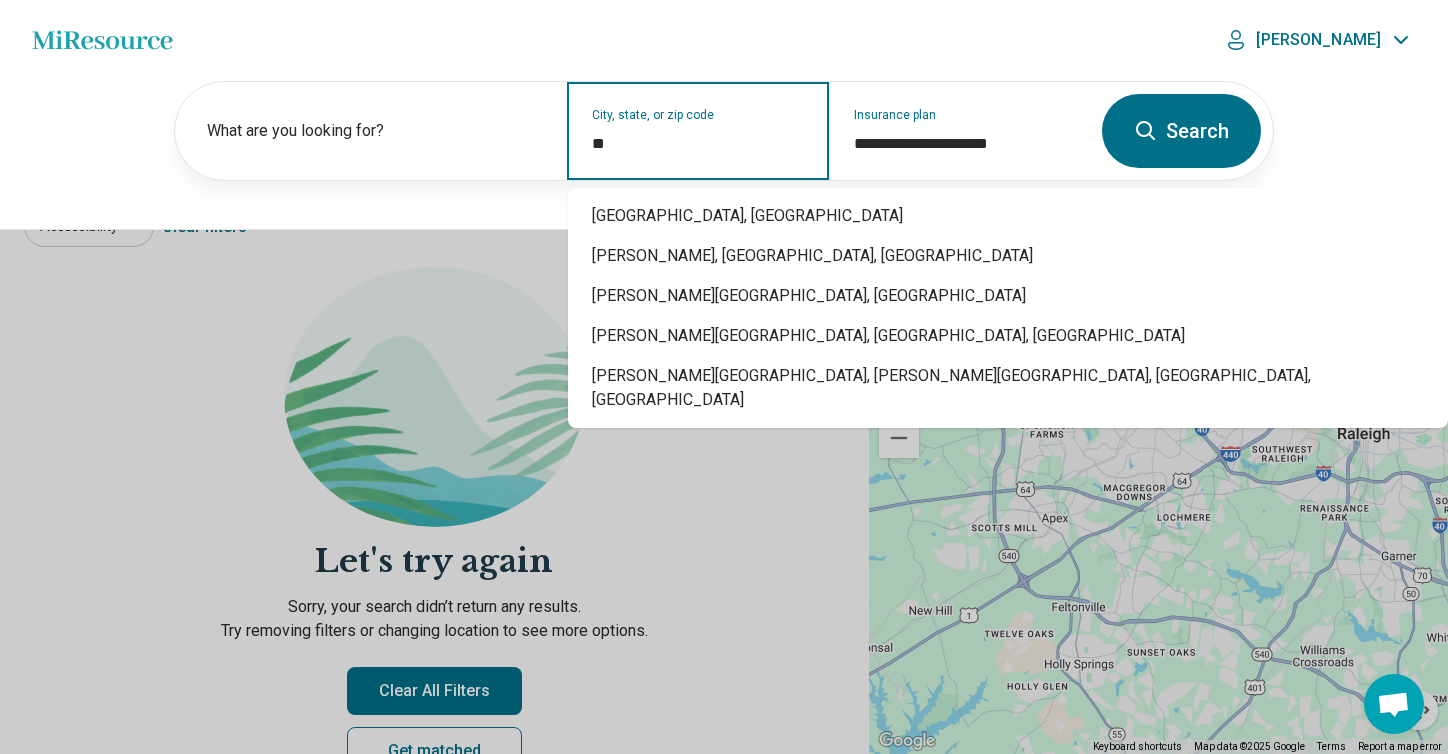 type on "*" 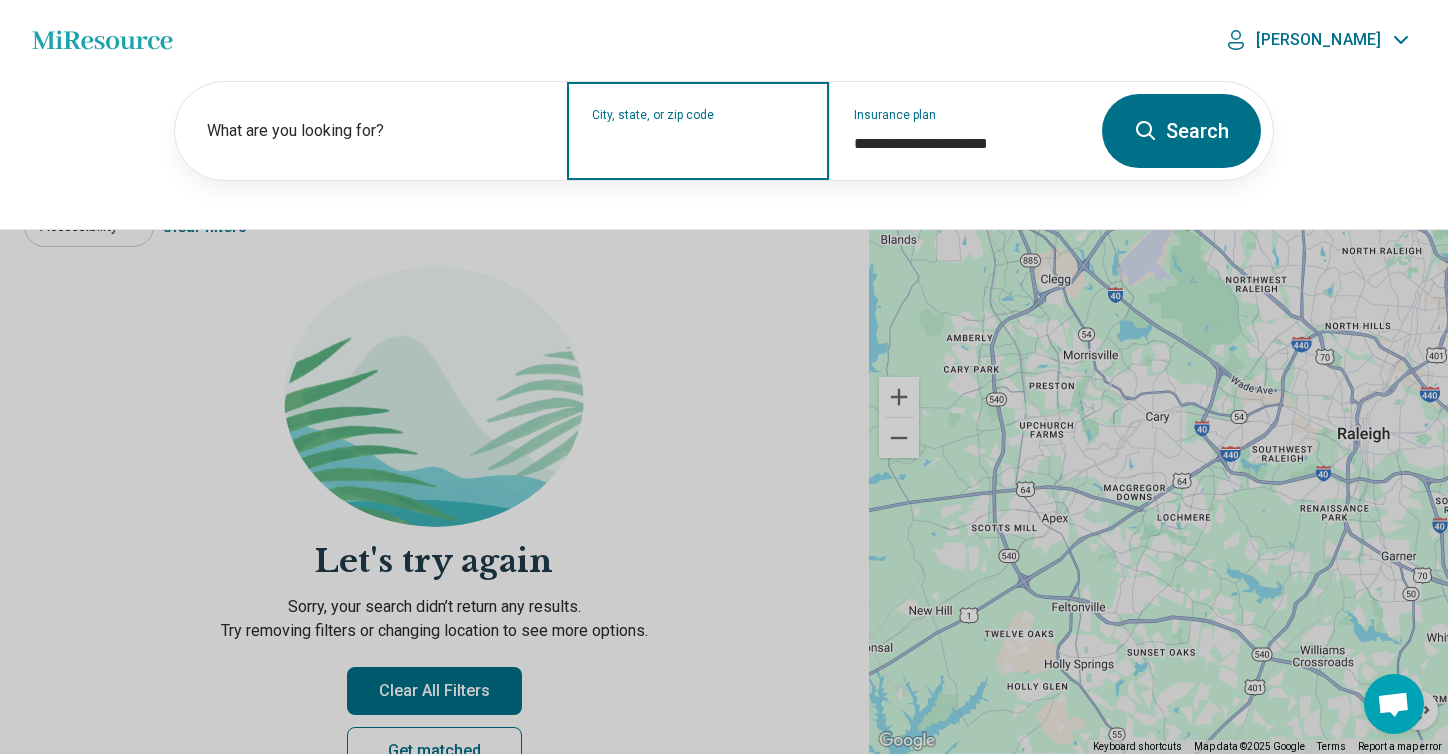 type 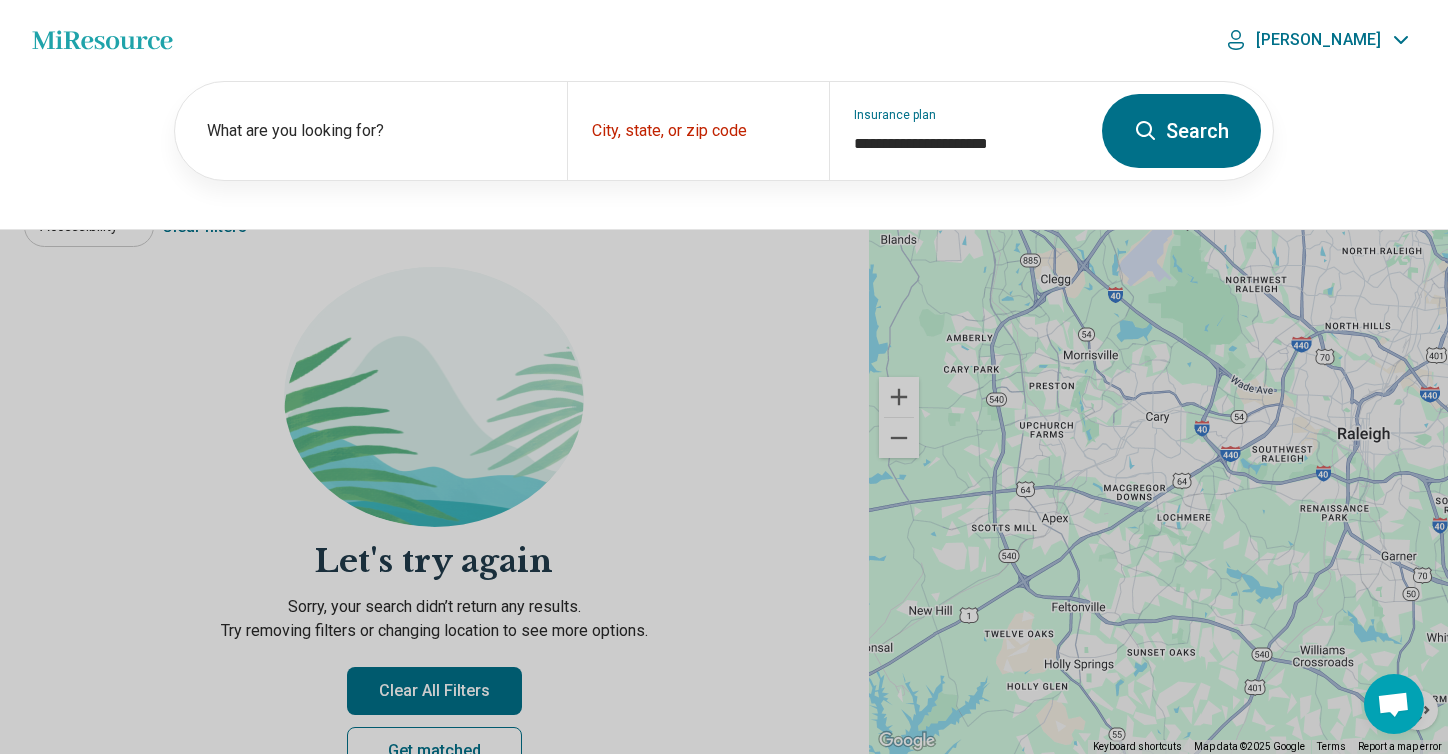 click on "Search" at bounding box center [1181, 131] 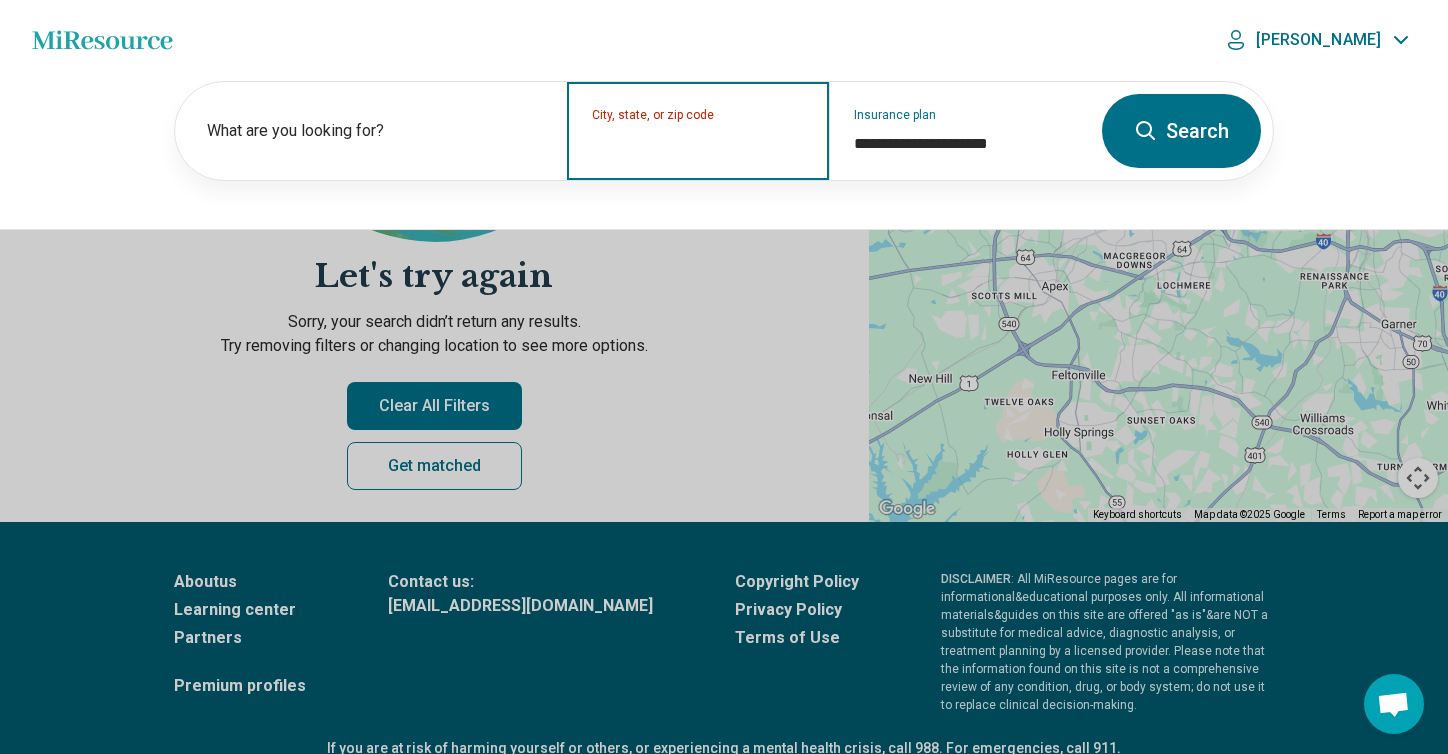 scroll, scrollTop: 289, scrollLeft: 0, axis: vertical 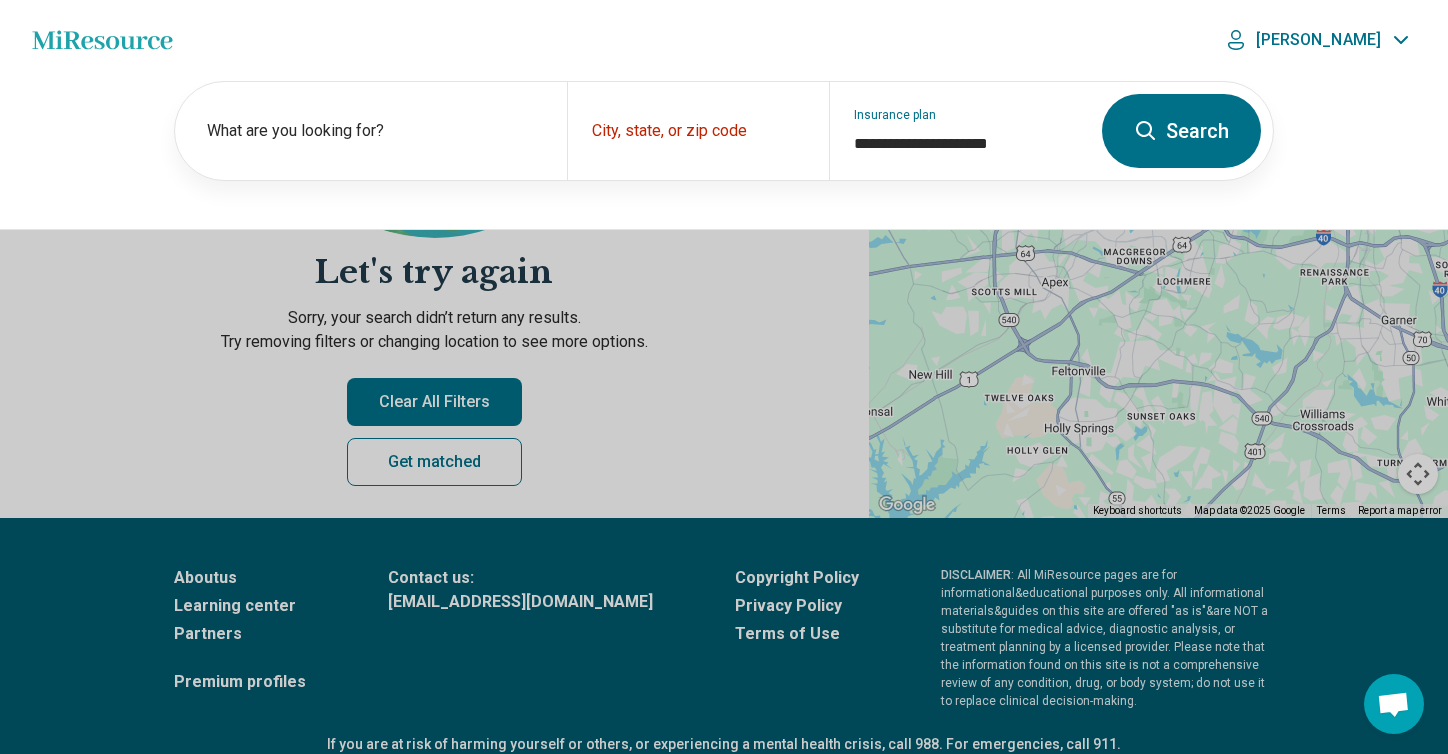 click 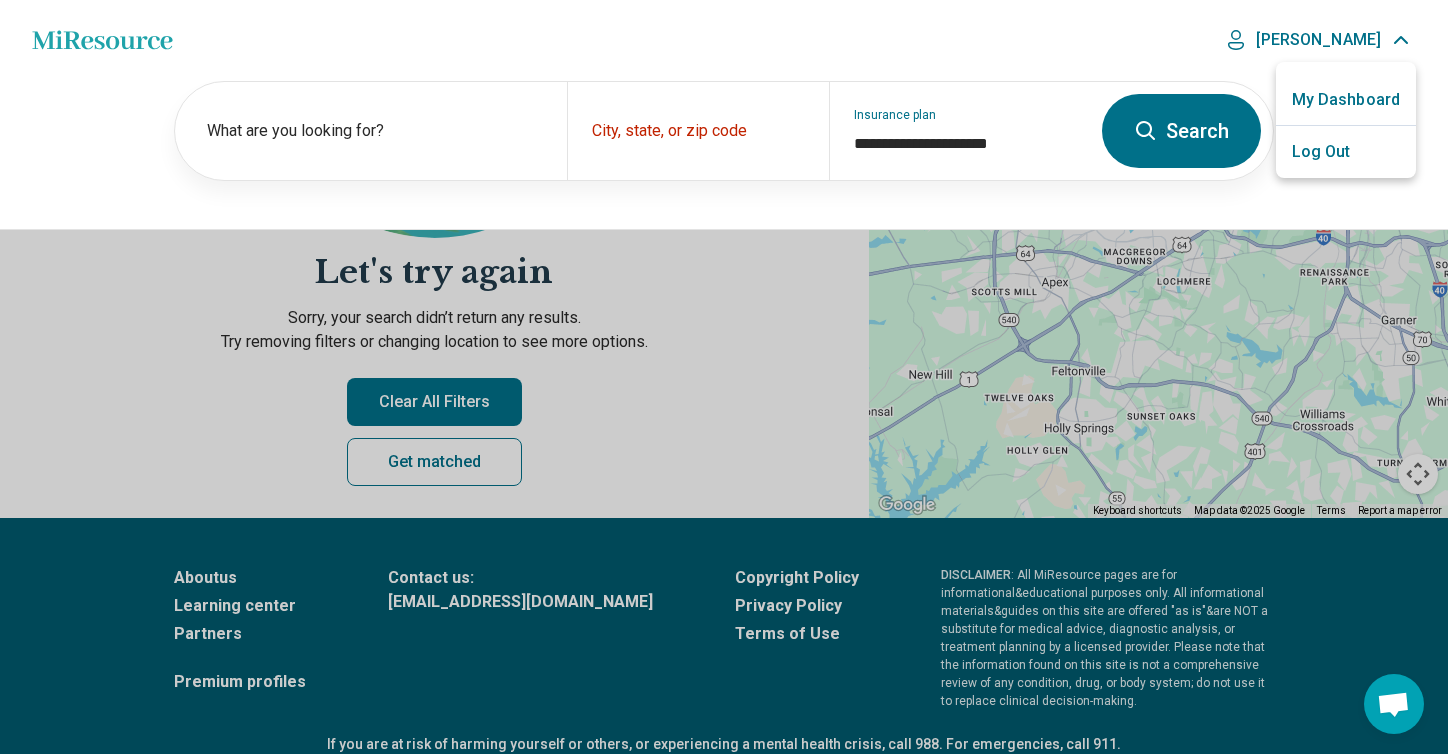 click on "My Dashboard" at bounding box center (1346, 100) 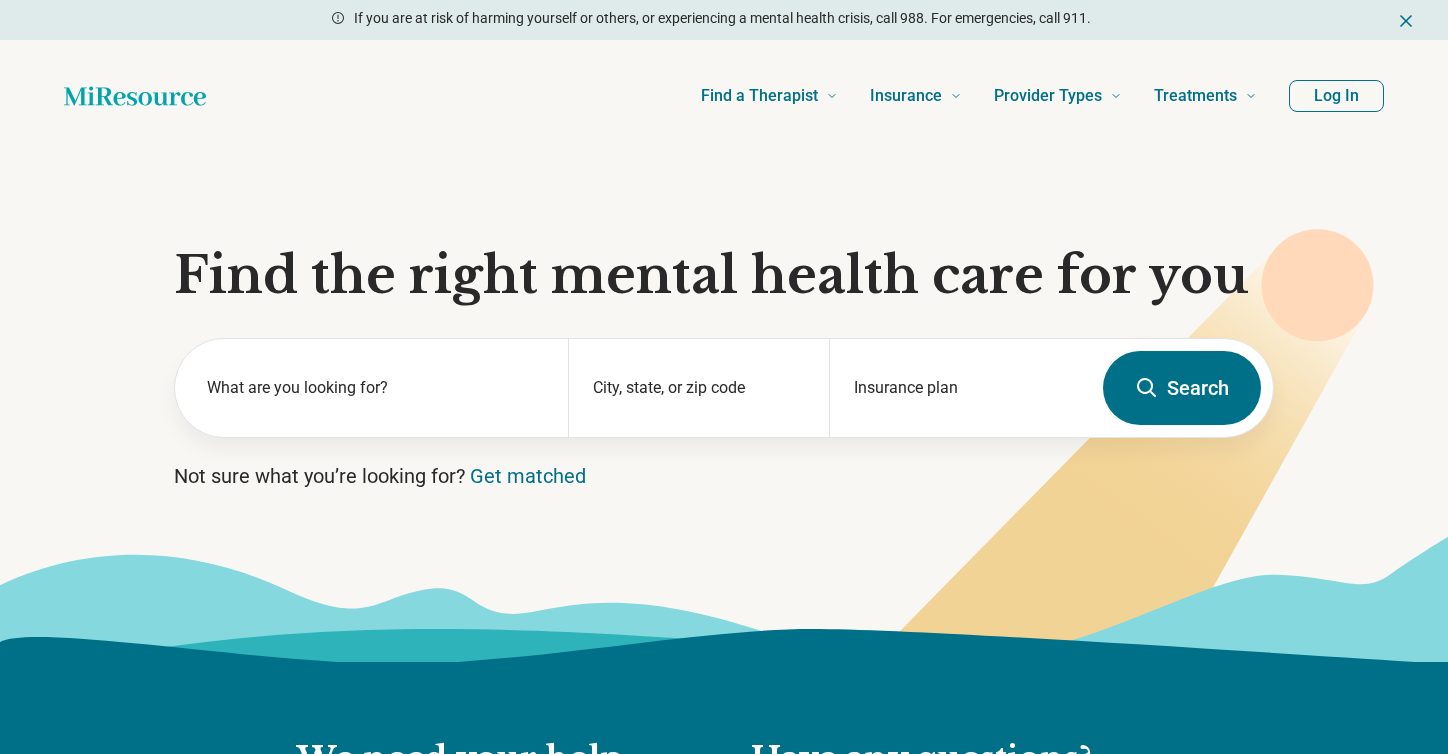 scroll, scrollTop: 0, scrollLeft: 0, axis: both 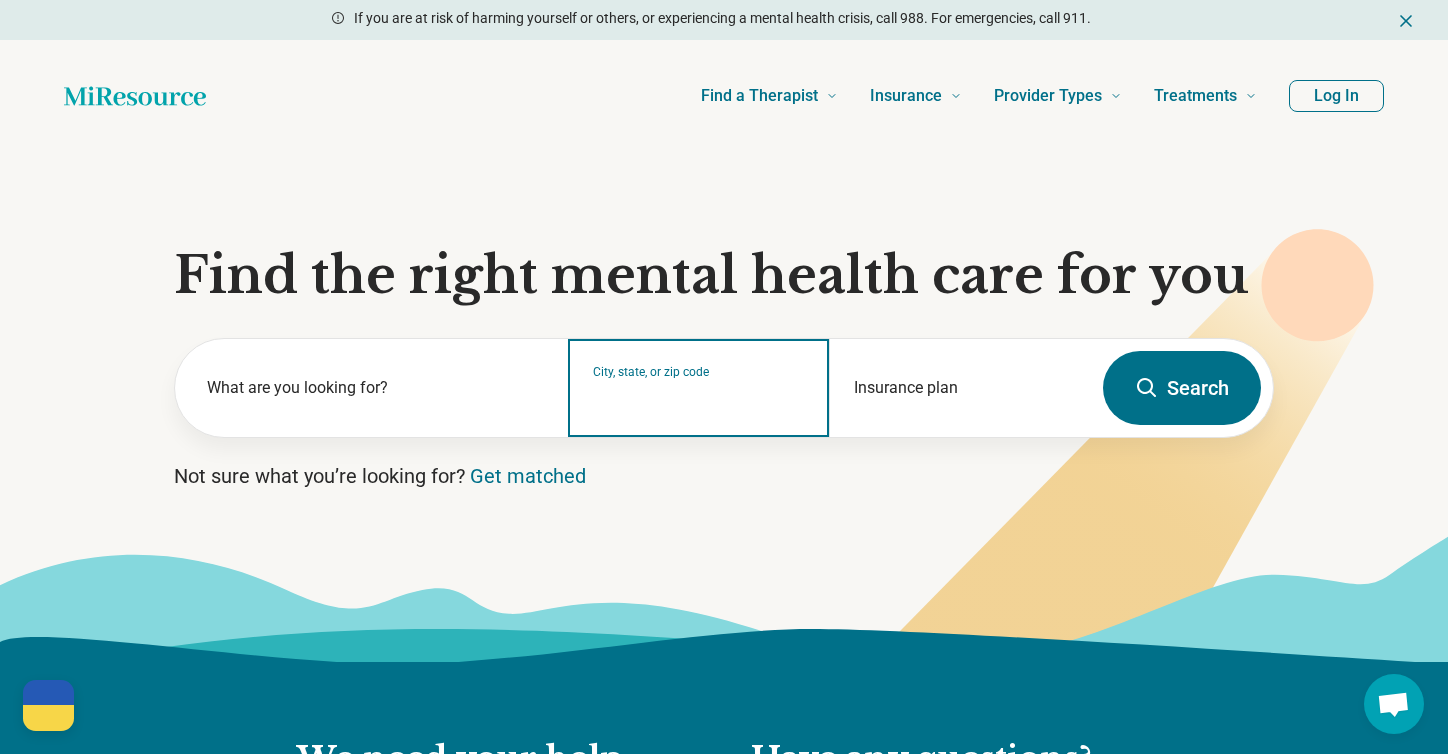 click on "City, state, or zip code" at bounding box center [699, 401] 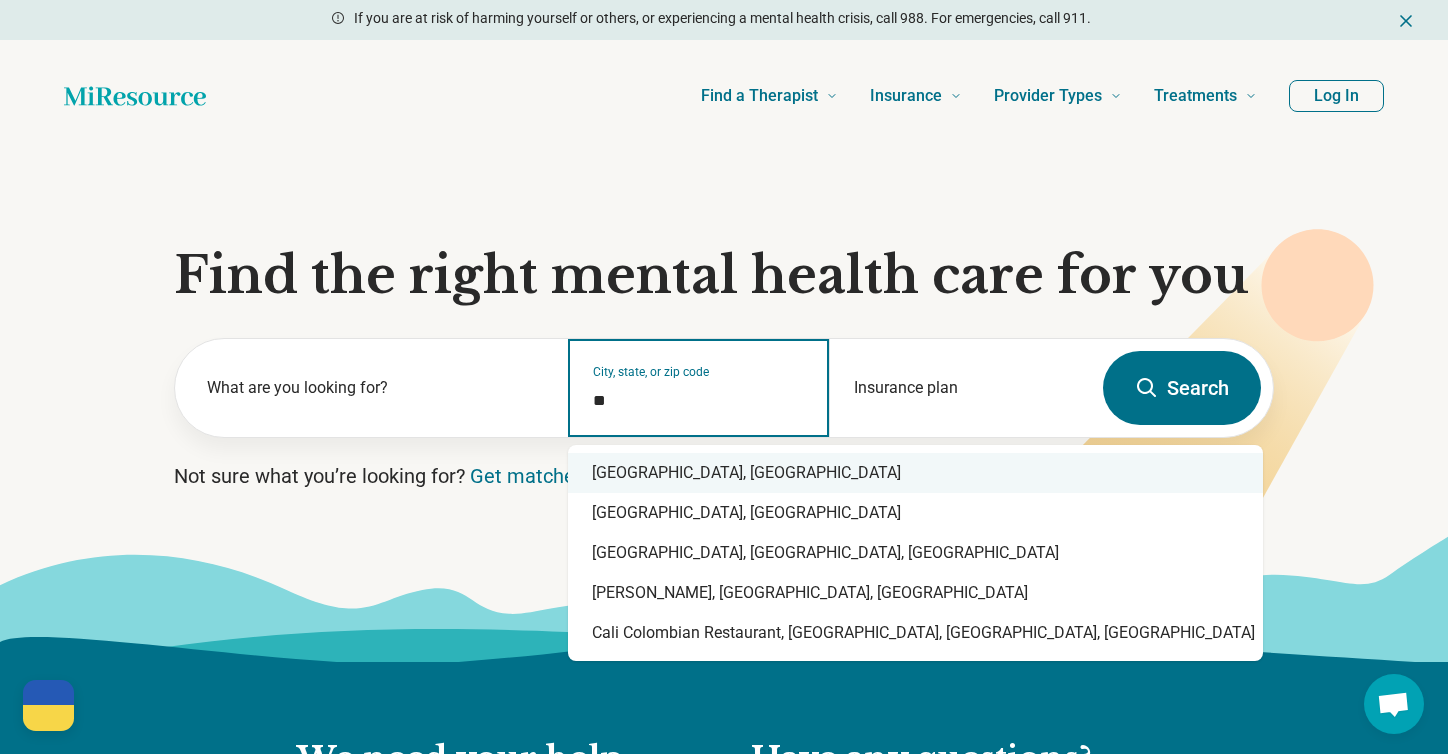 click on "[GEOGRAPHIC_DATA], [GEOGRAPHIC_DATA]" at bounding box center (915, 473) 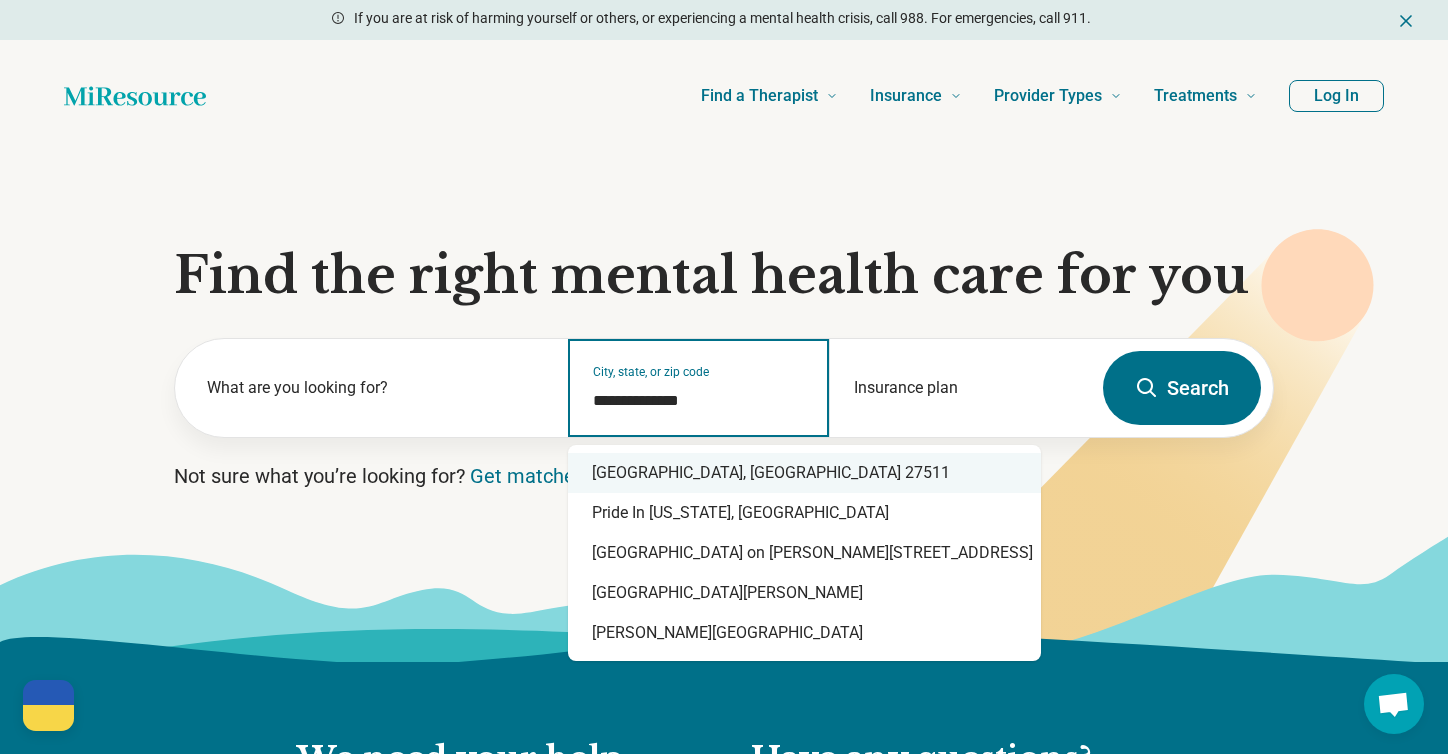 click on "[GEOGRAPHIC_DATA], [GEOGRAPHIC_DATA] 27511" at bounding box center (804, 473) 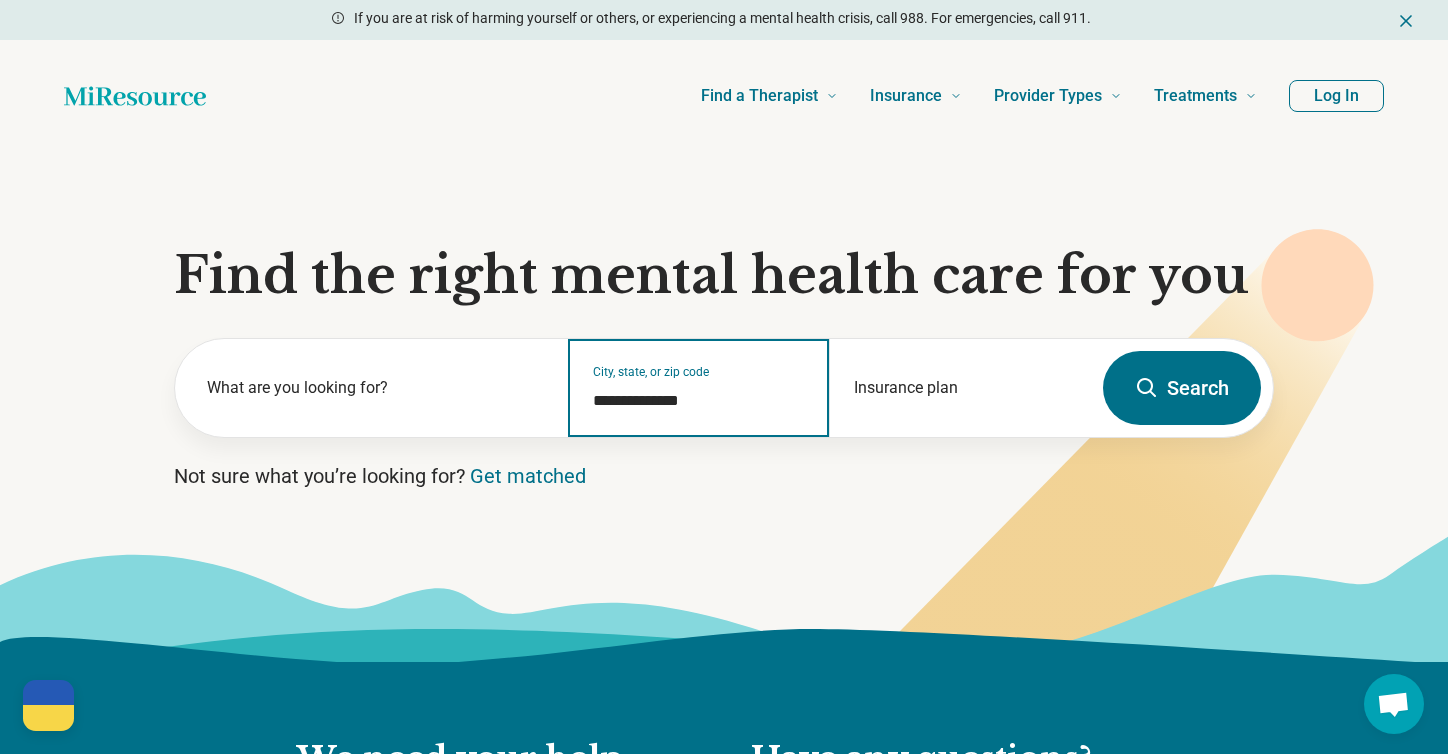 type on "**********" 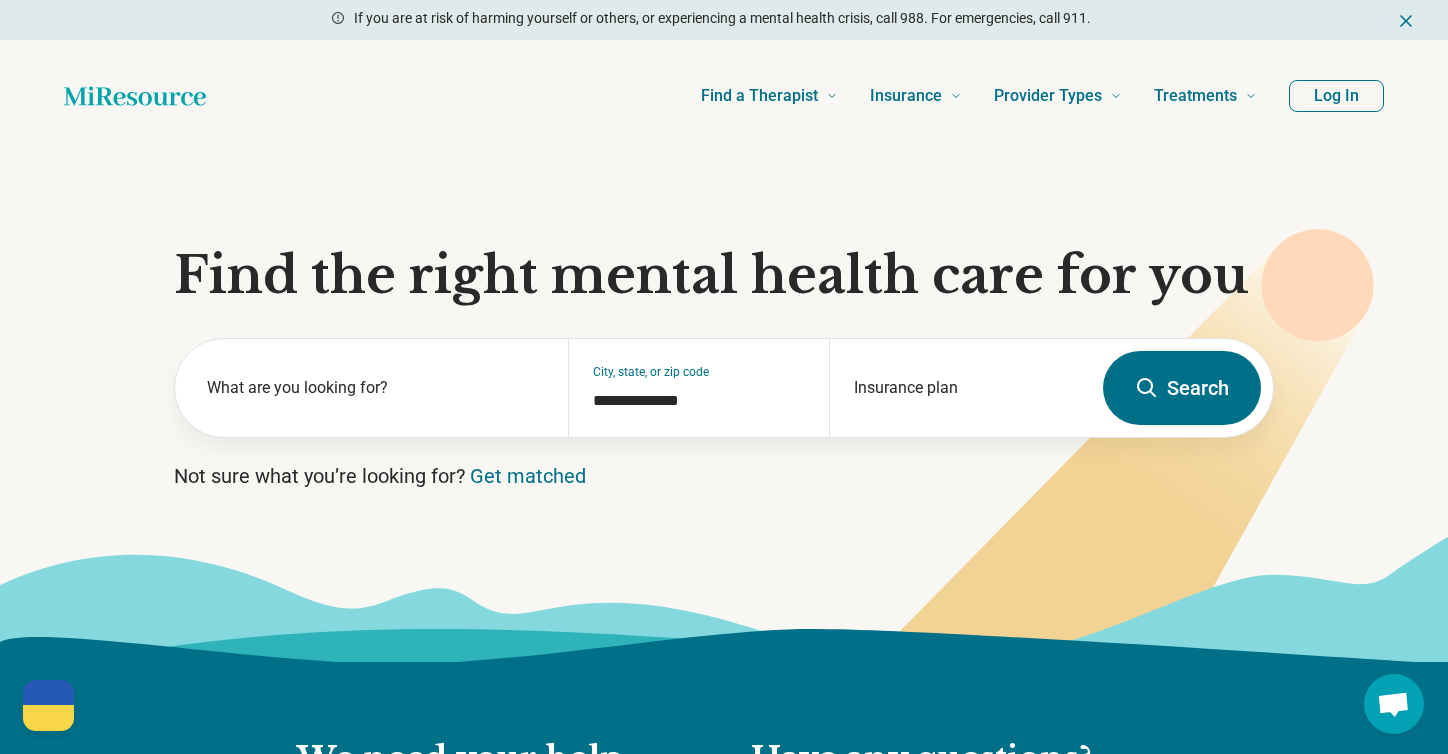 click on "Search" at bounding box center (1182, 388) 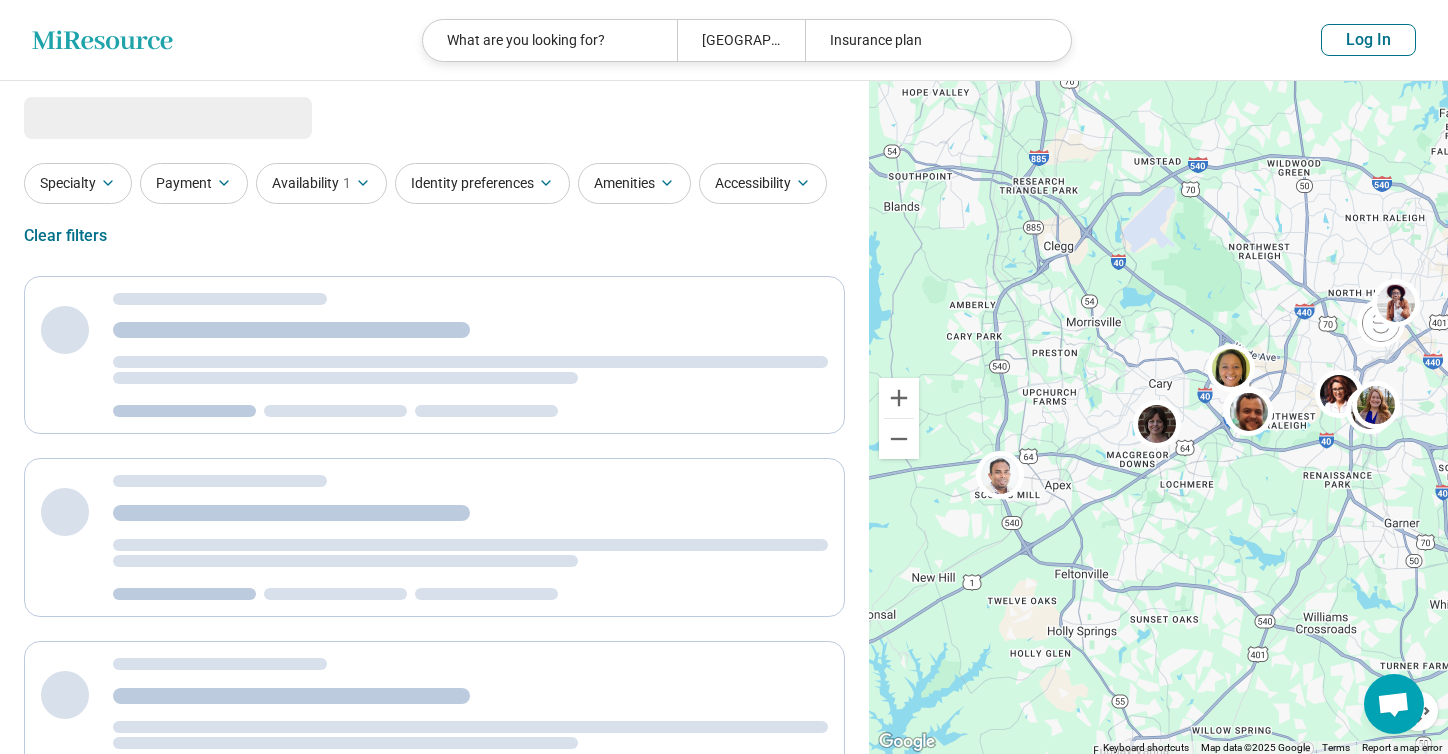 select on "***" 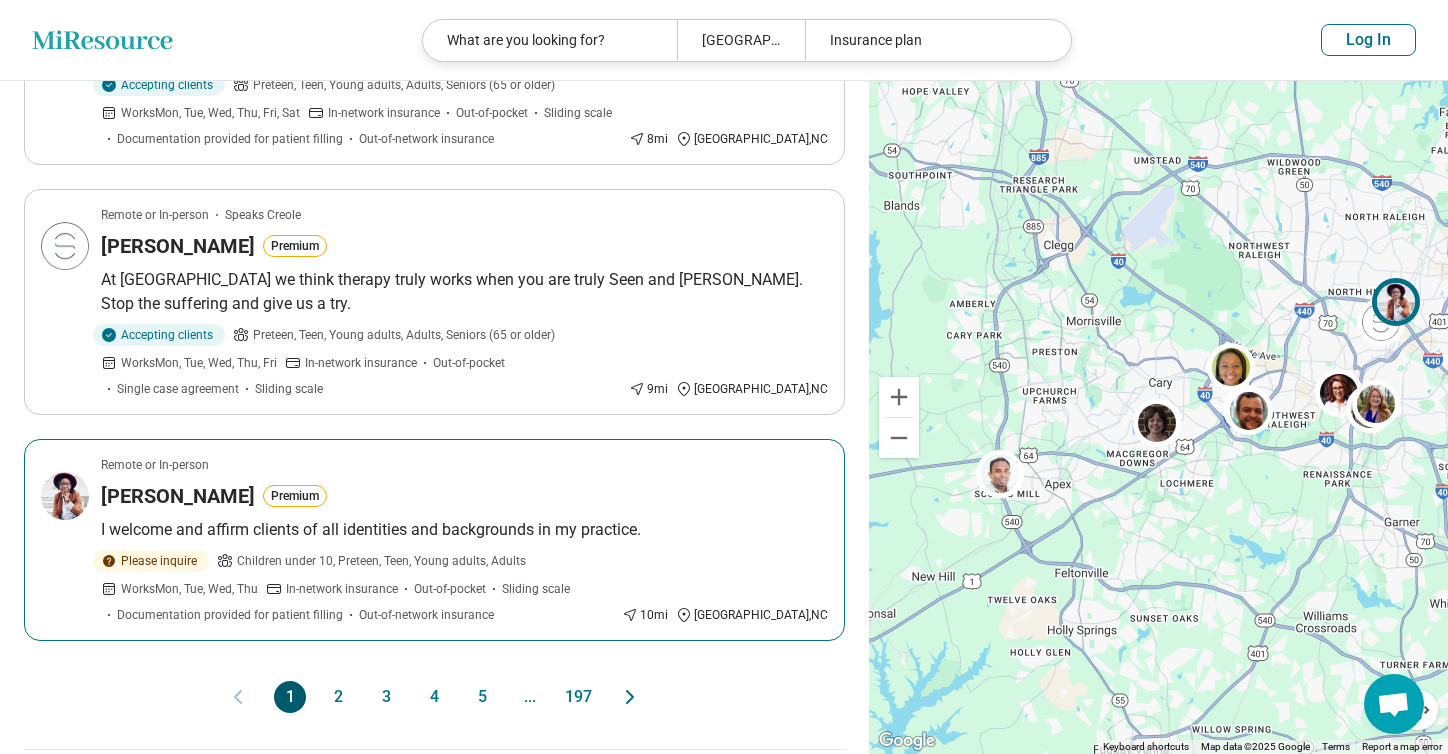 scroll, scrollTop: 1926, scrollLeft: 0, axis: vertical 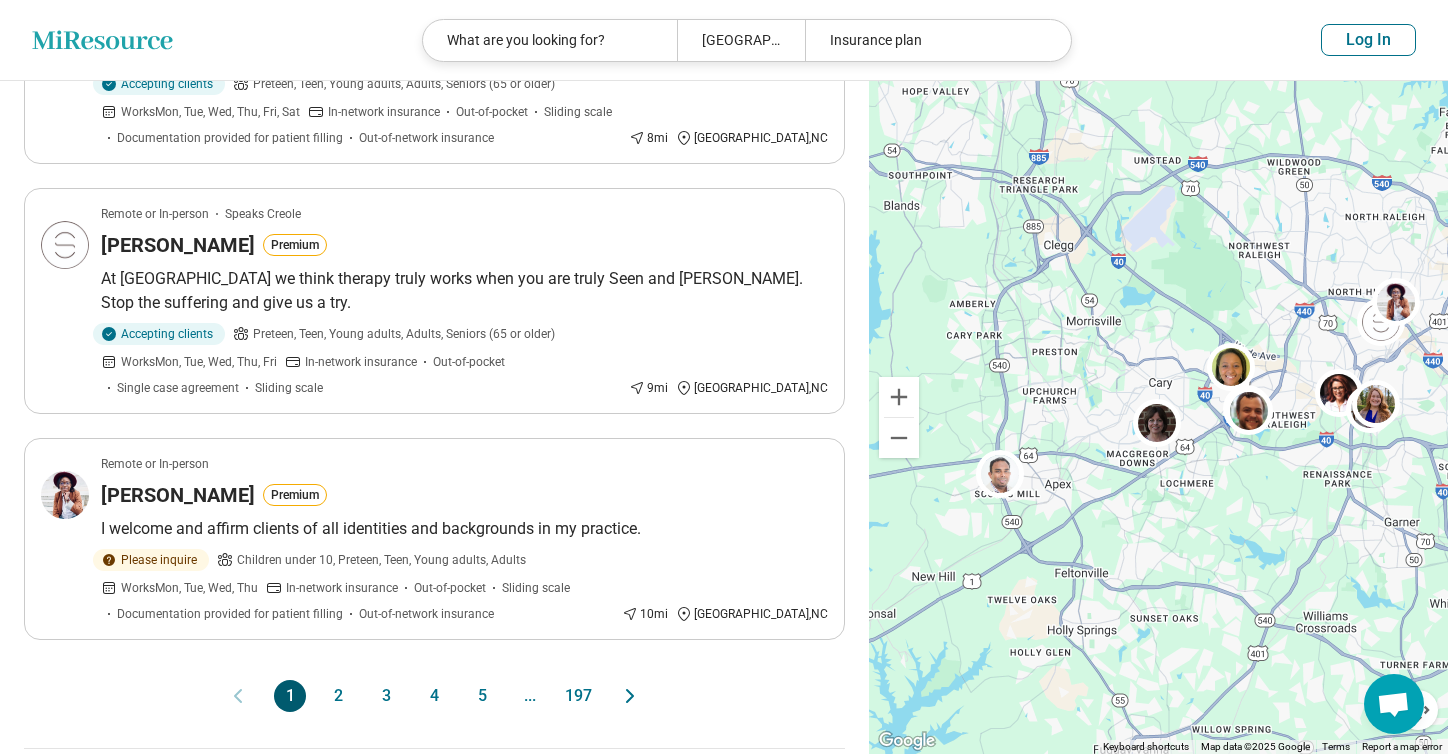 click on "2" at bounding box center [338, 696] 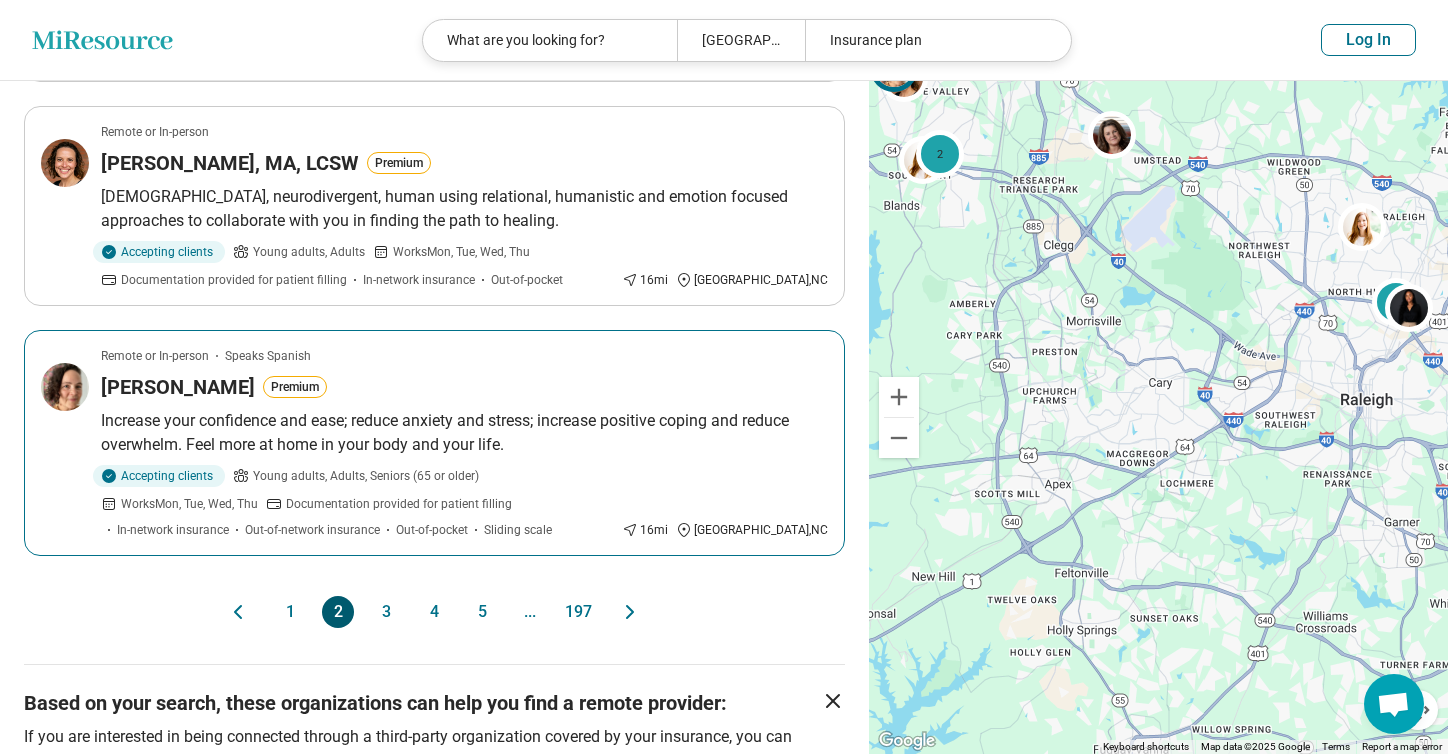 scroll, scrollTop: 2131, scrollLeft: 0, axis: vertical 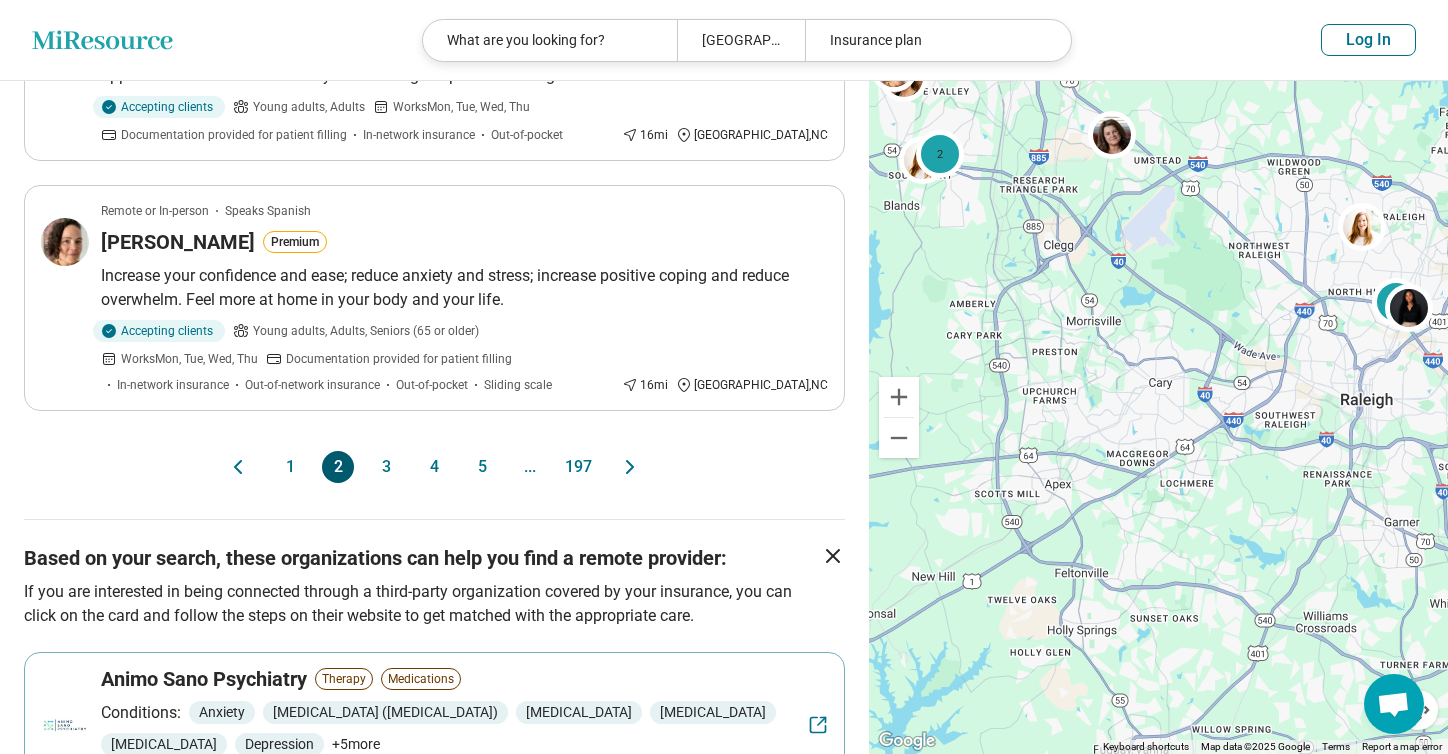 click on "3" at bounding box center (386, 467) 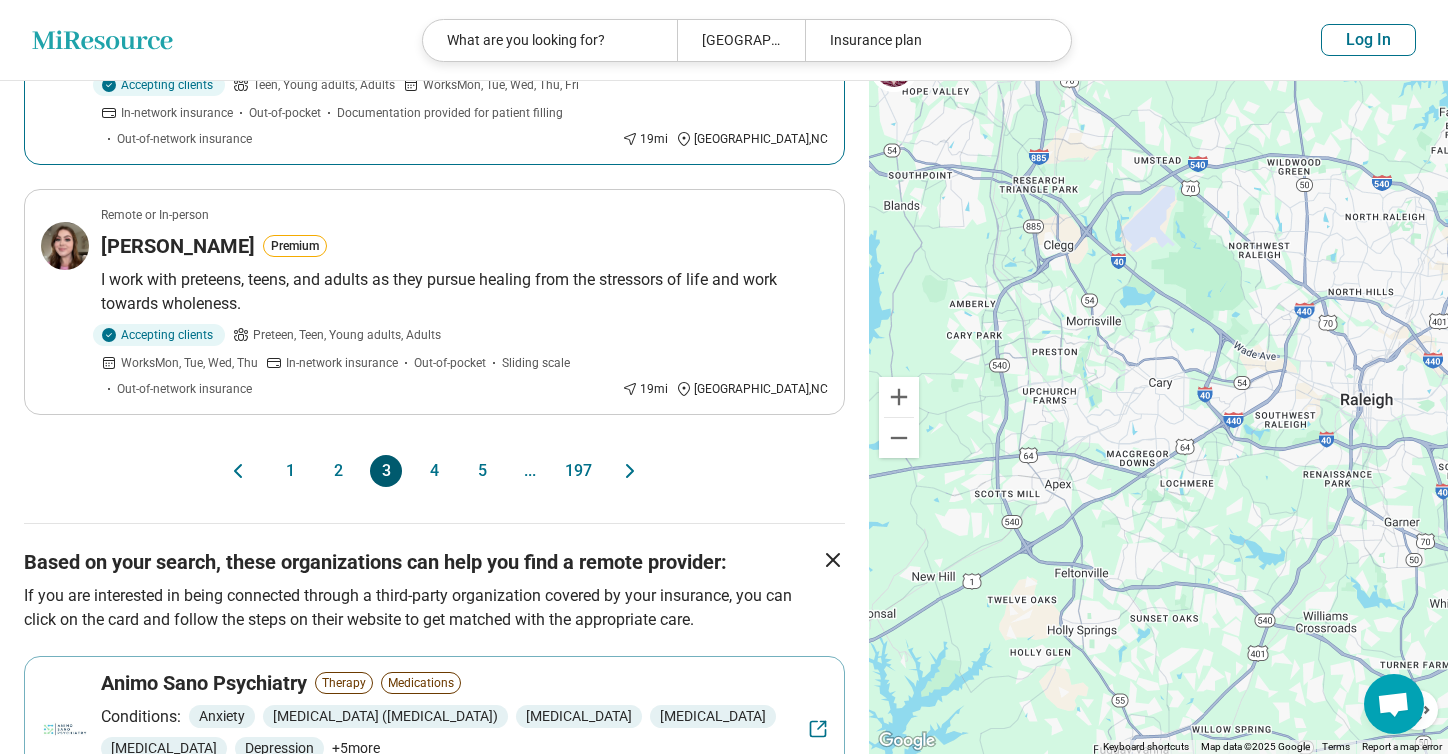 scroll, scrollTop: 2237, scrollLeft: 0, axis: vertical 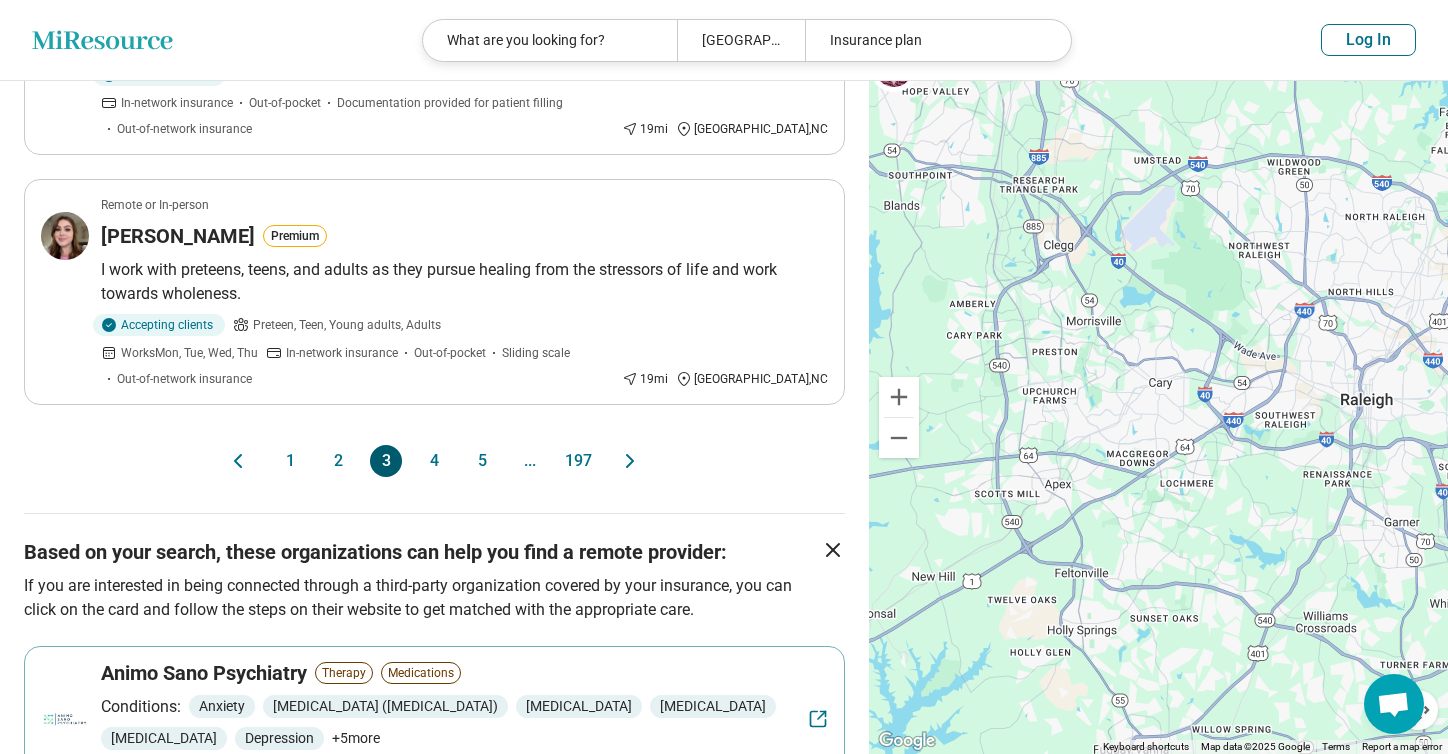 click on "4" at bounding box center [434, 461] 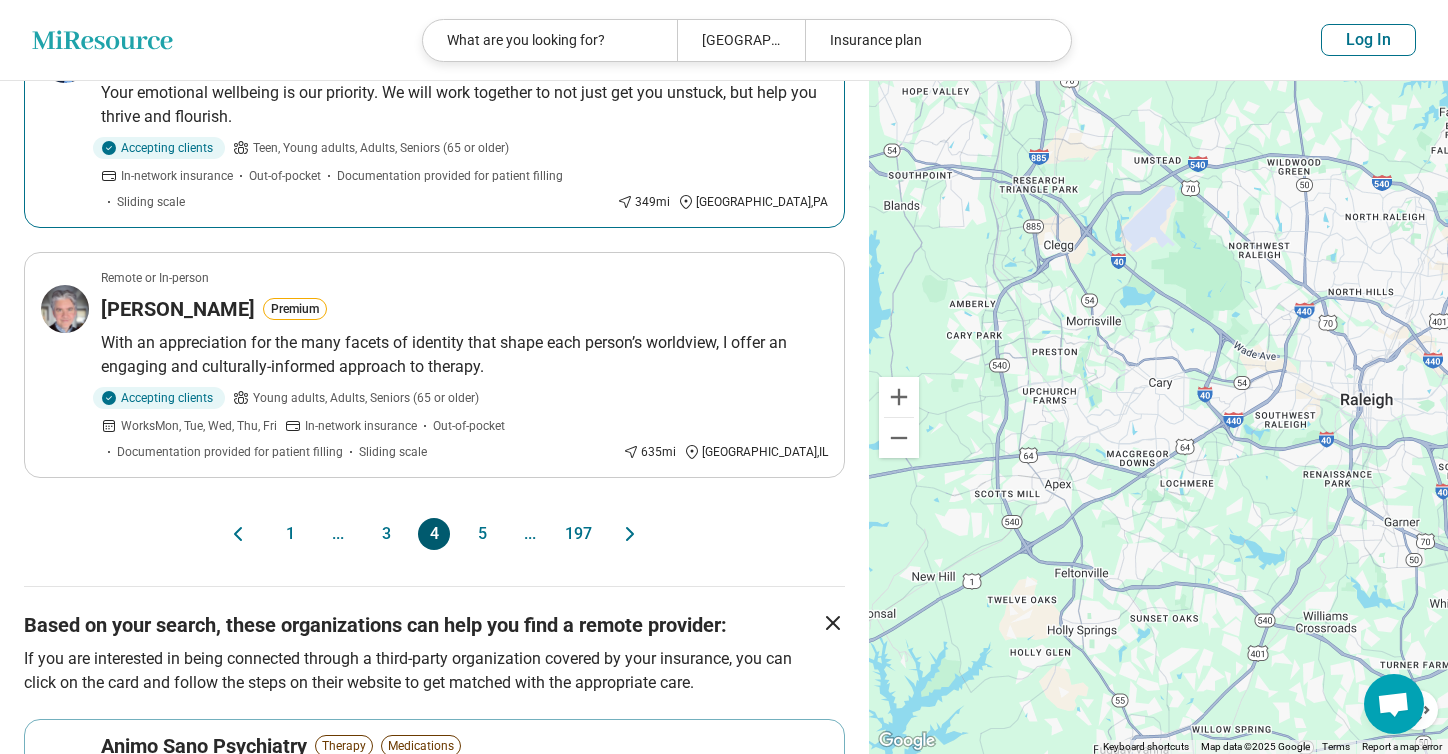 scroll, scrollTop: 2093, scrollLeft: 0, axis: vertical 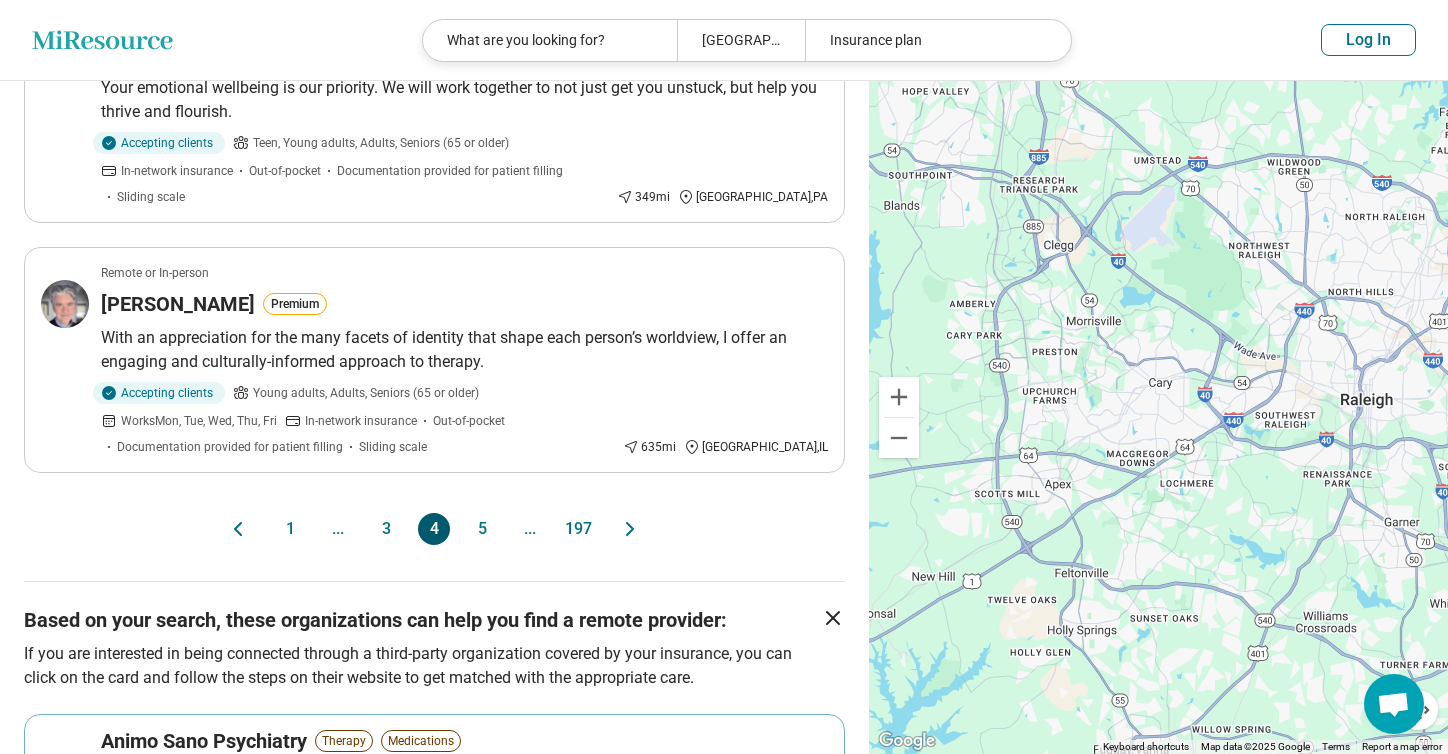 click on "5" at bounding box center [482, 529] 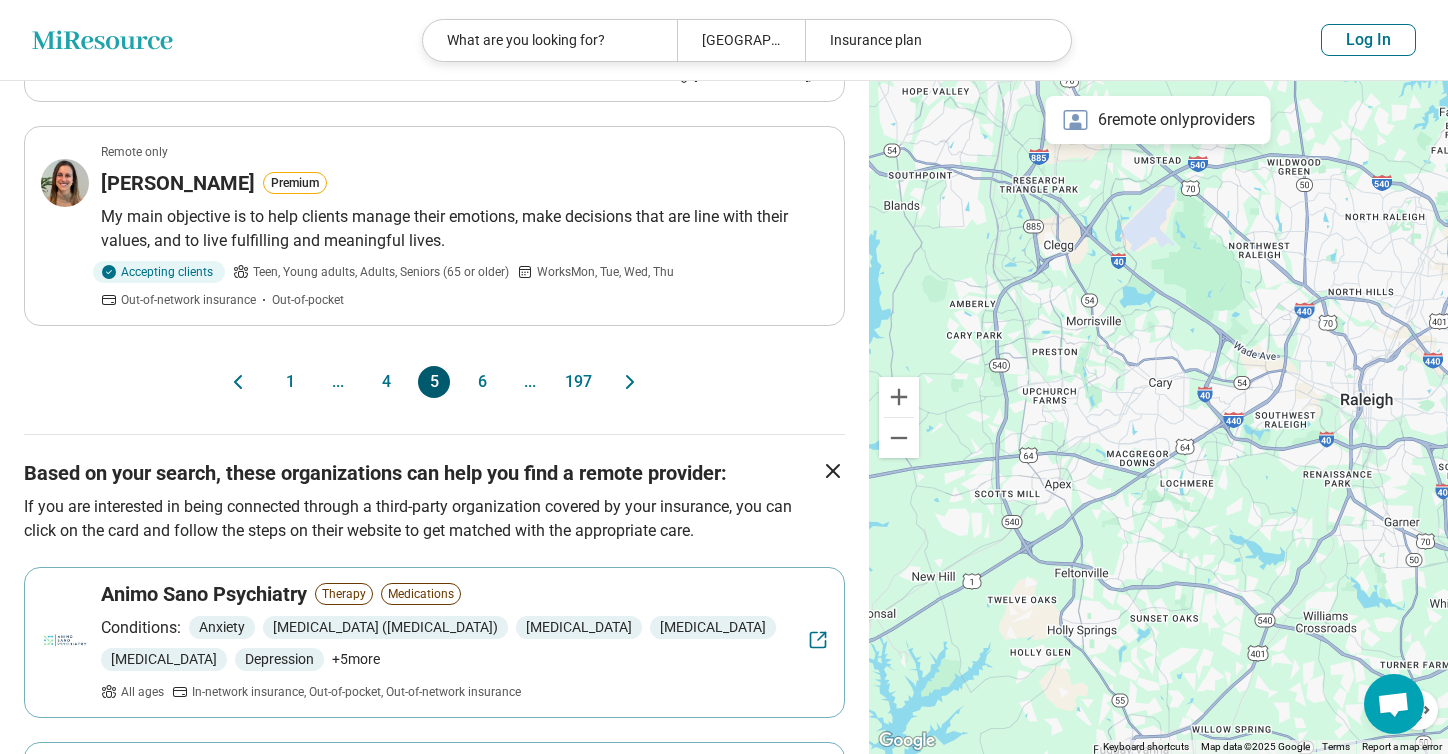 scroll, scrollTop: 2096, scrollLeft: 0, axis: vertical 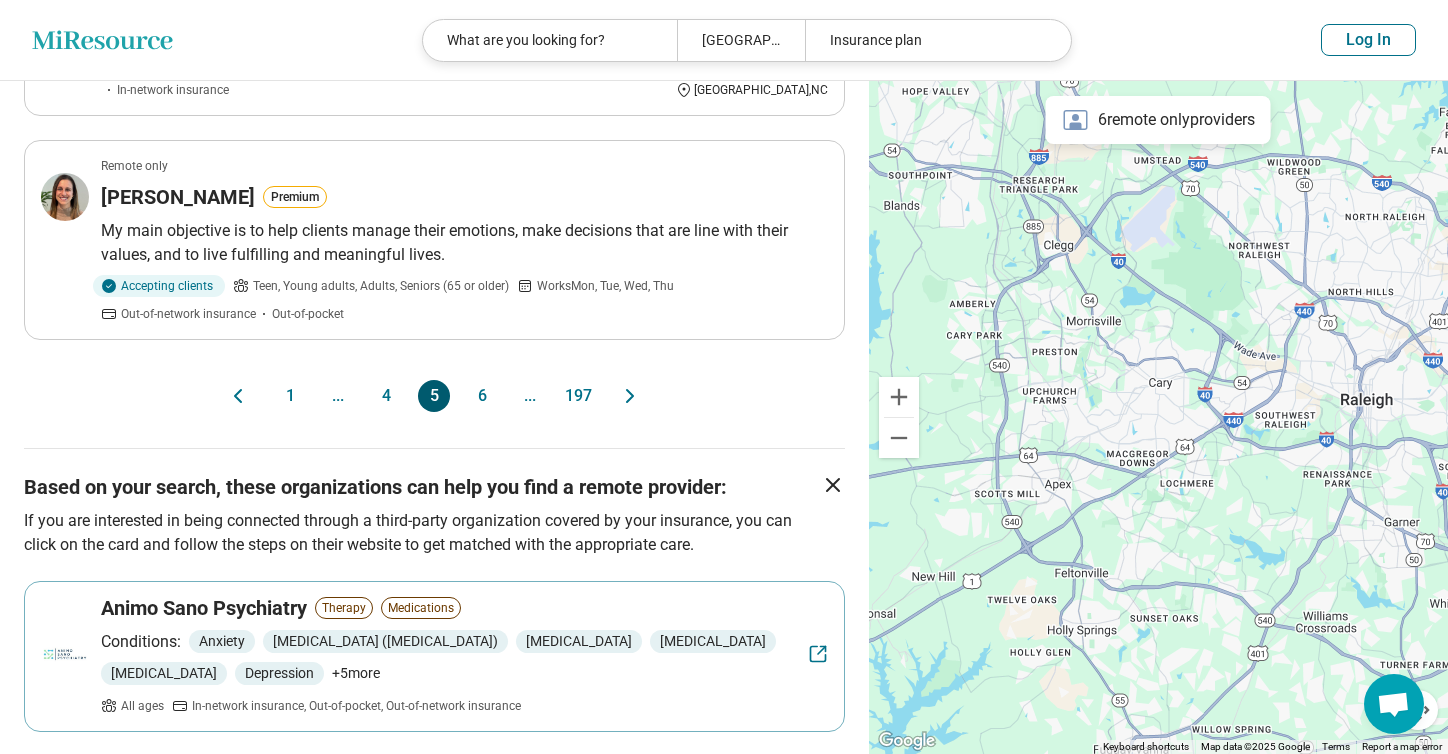 click on "6" at bounding box center [482, 396] 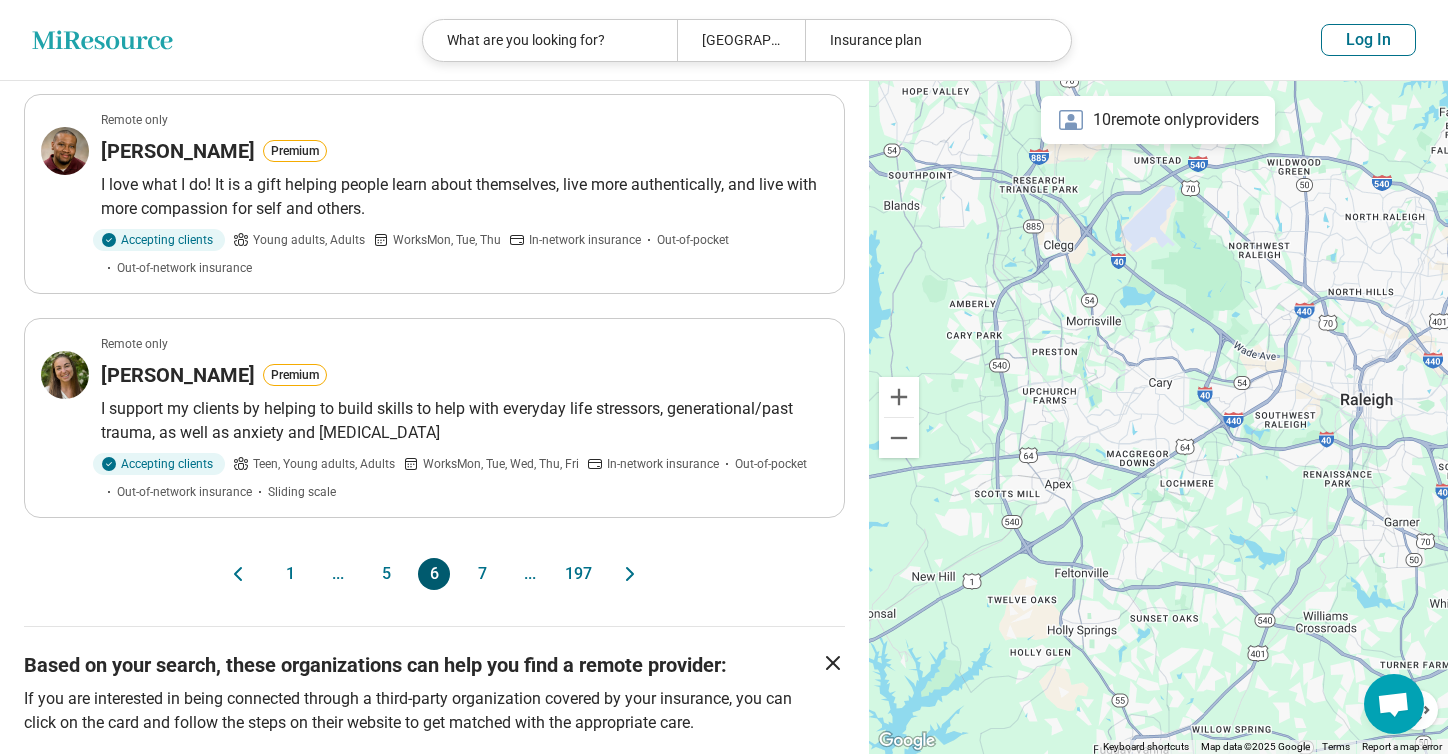 scroll, scrollTop: 1925, scrollLeft: 0, axis: vertical 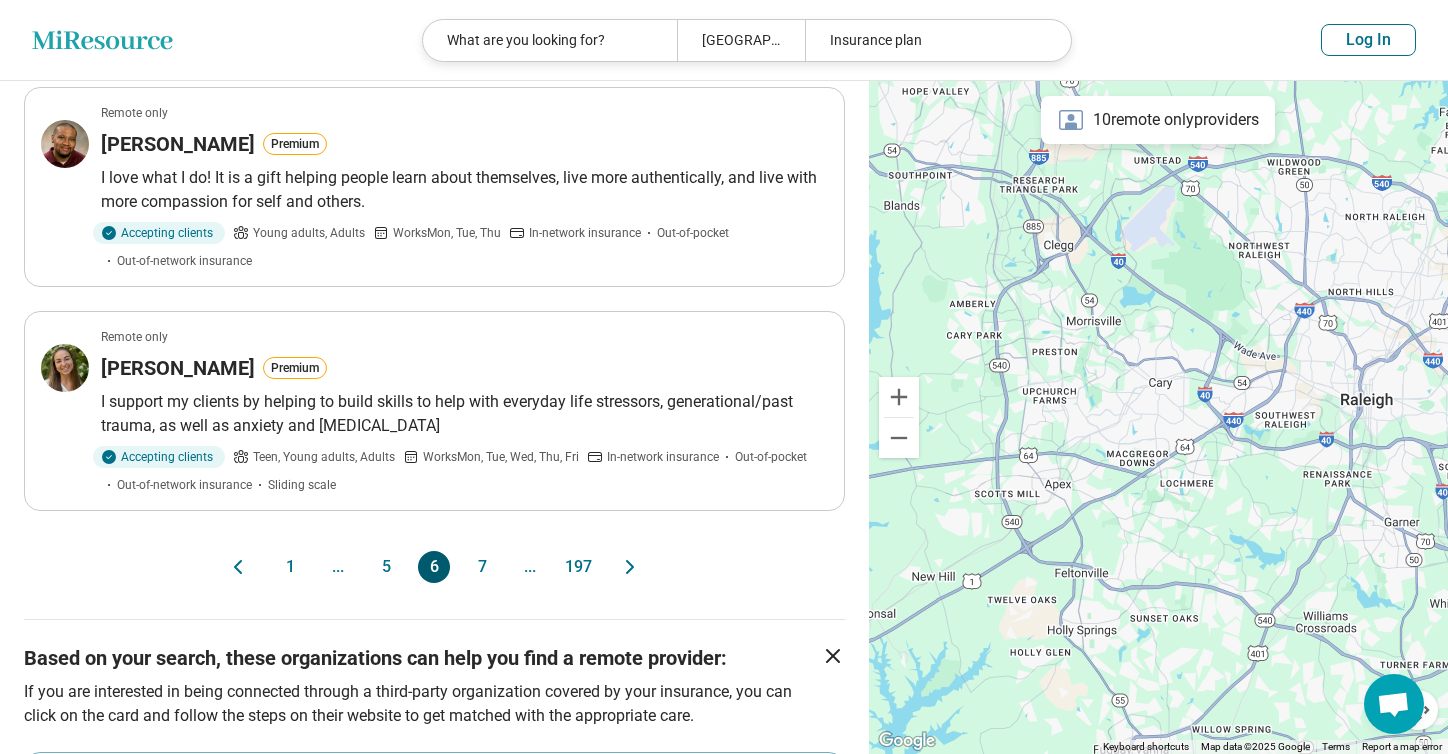 click on "7" at bounding box center (482, 567) 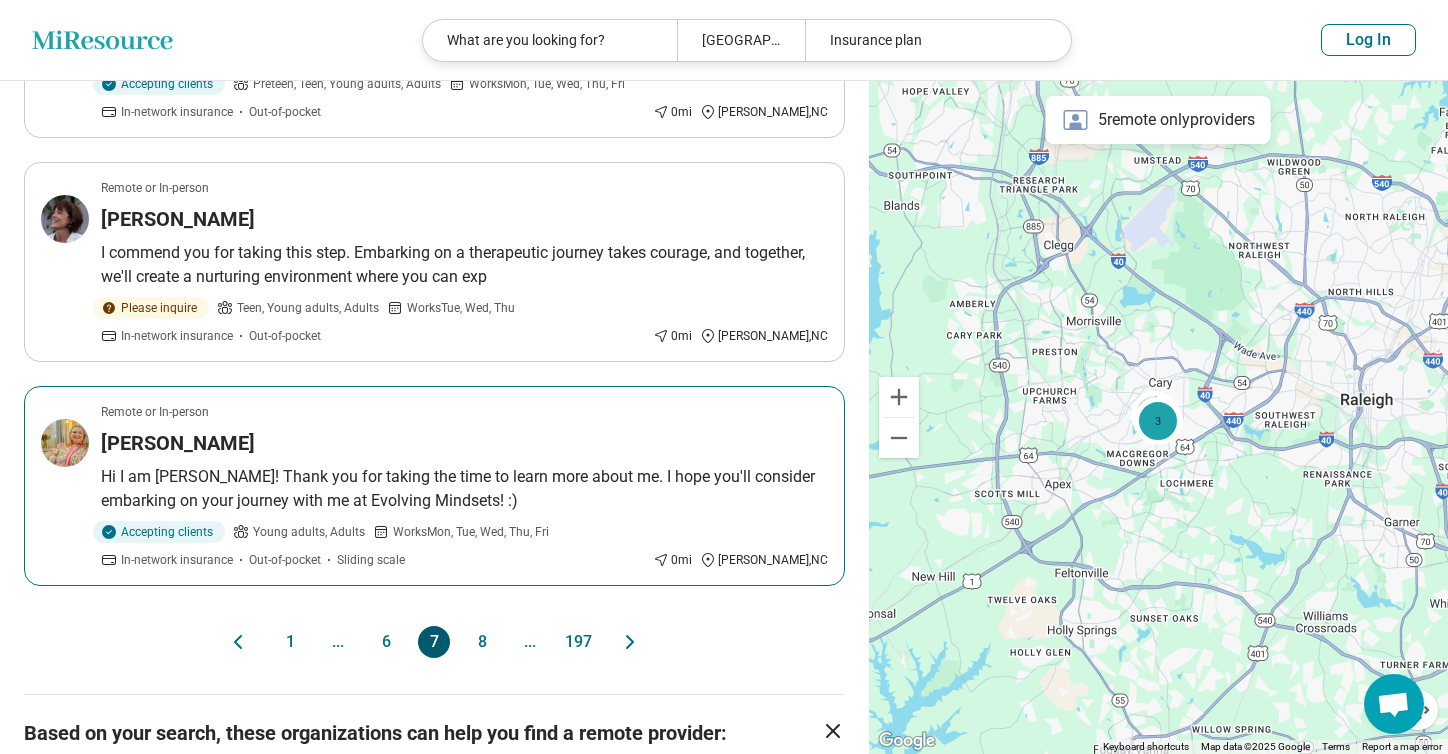 scroll, scrollTop: 1883, scrollLeft: 0, axis: vertical 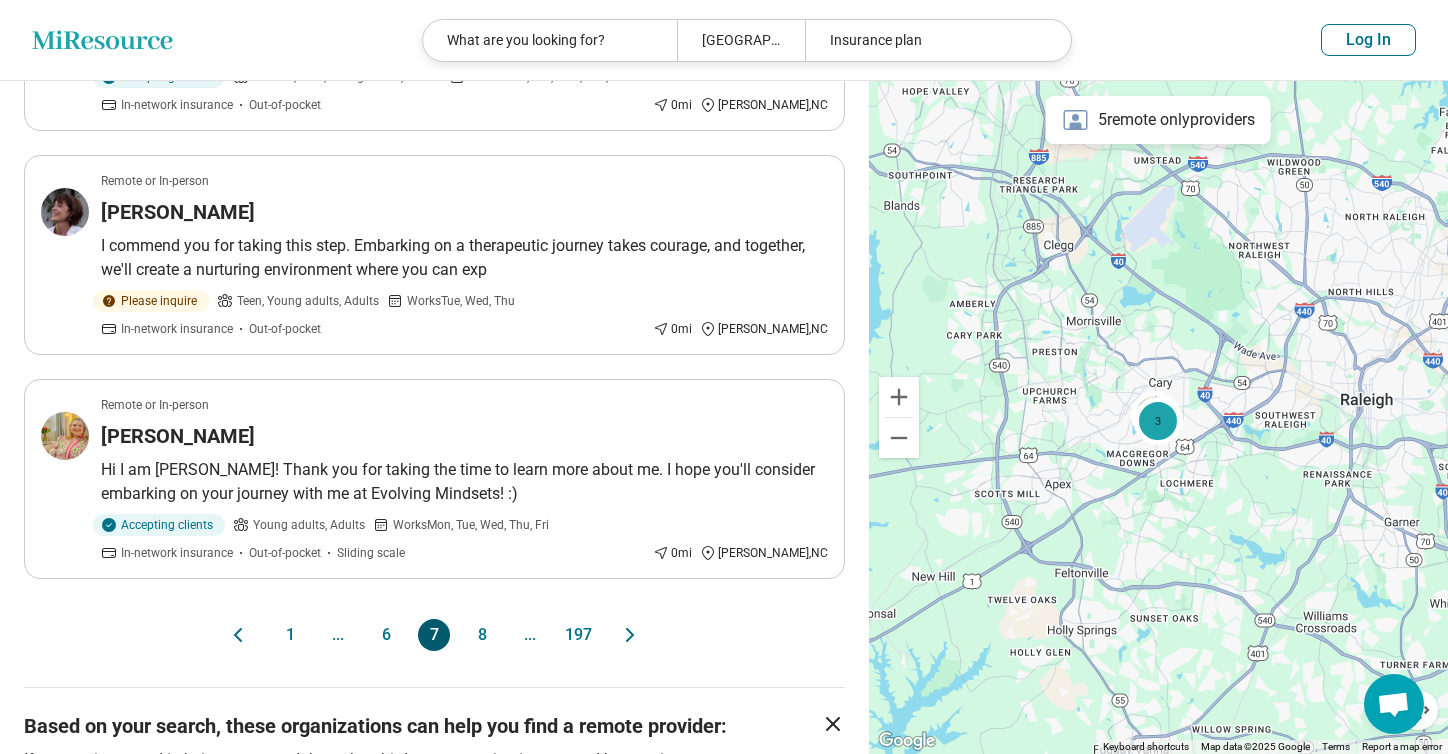 click on "8" at bounding box center [482, 635] 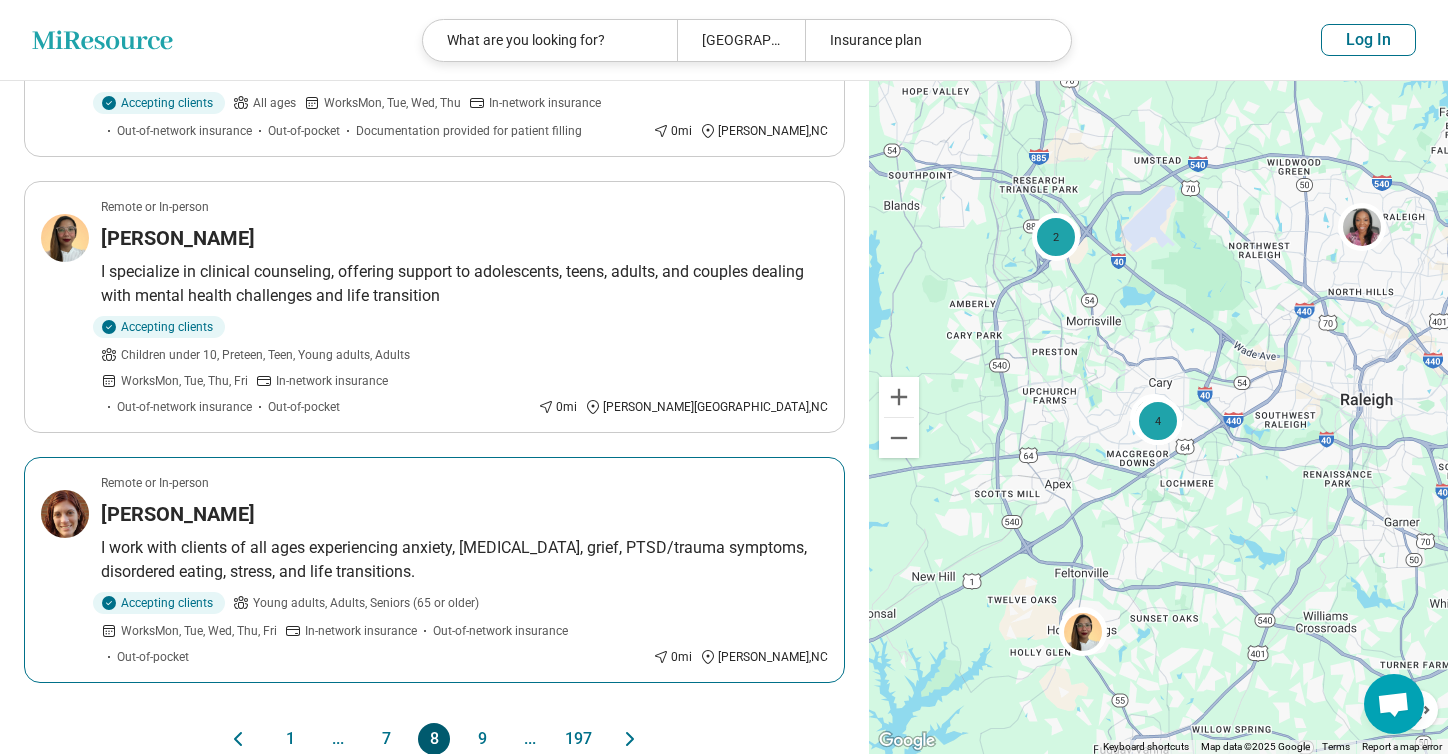scroll, scrollTop: 2172, scrollLeft: 0, axis: vertical 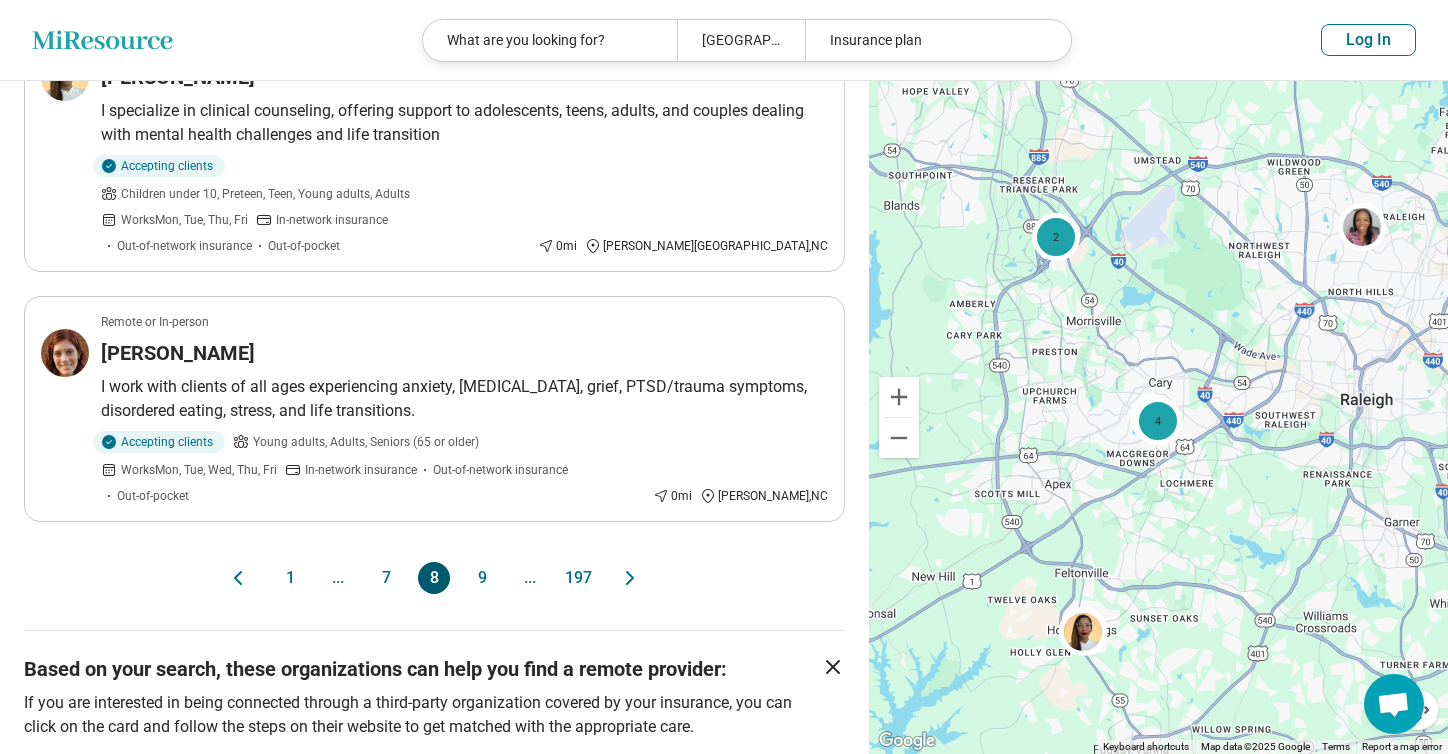 click on "9" at bounding box center [482, 578] 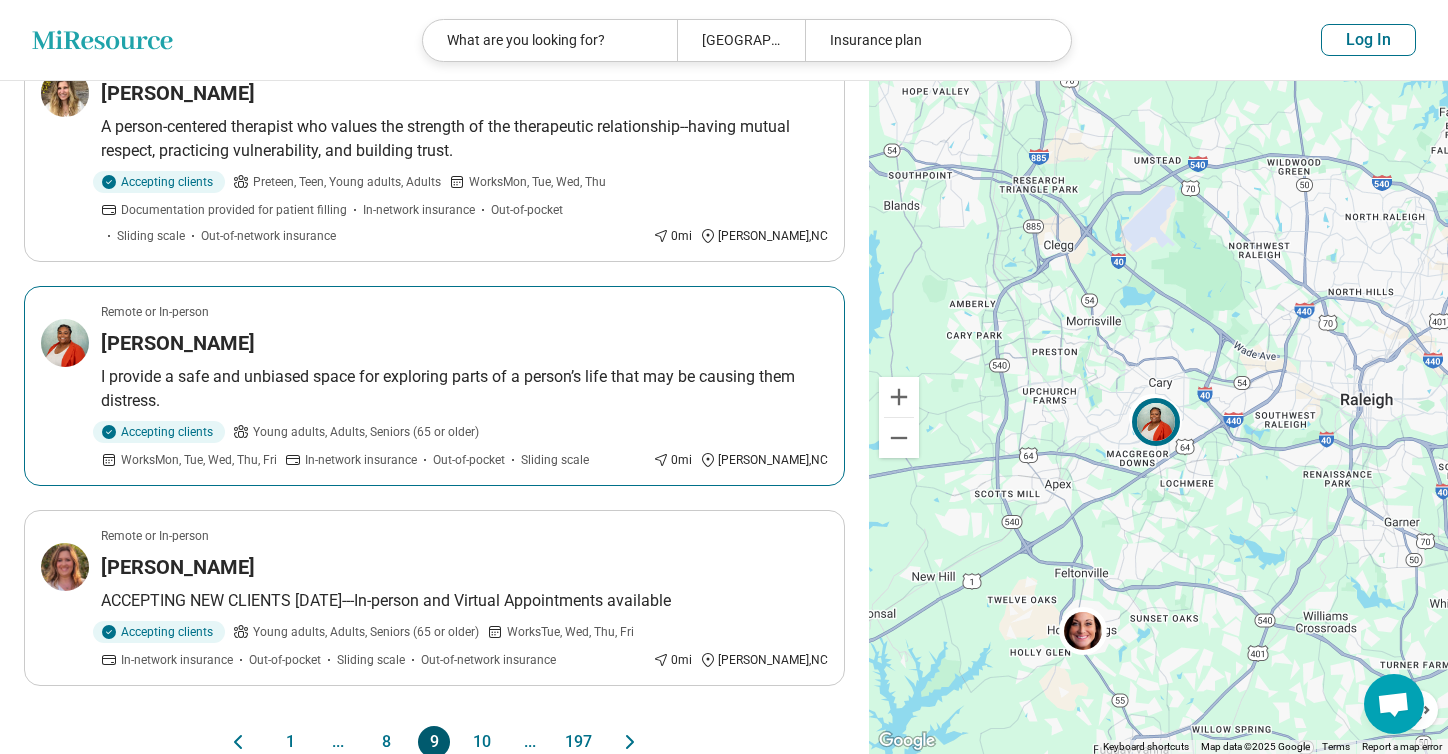 scroll, scrollTop: 1909, scrollLeft: 0, axis: vertical 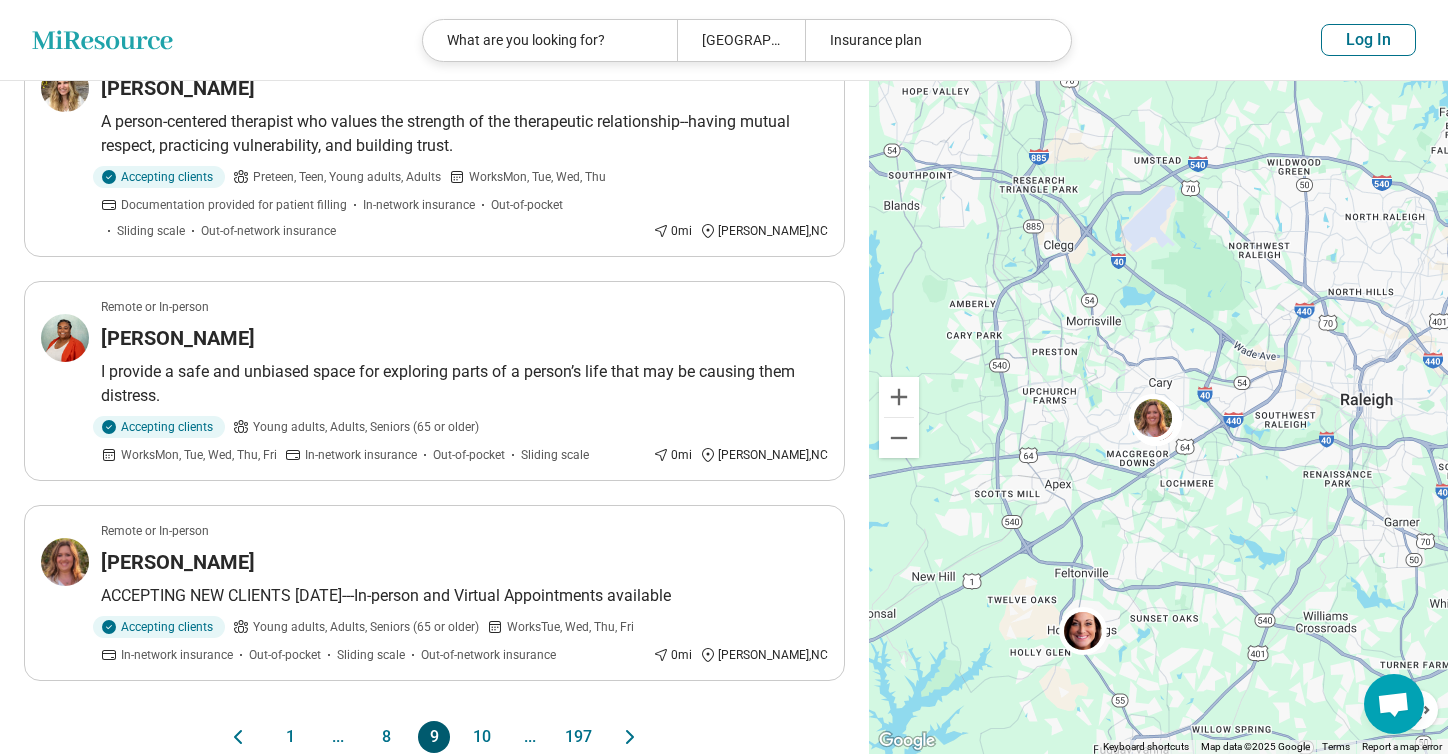 click on "10" at bounding box center [482, 737] 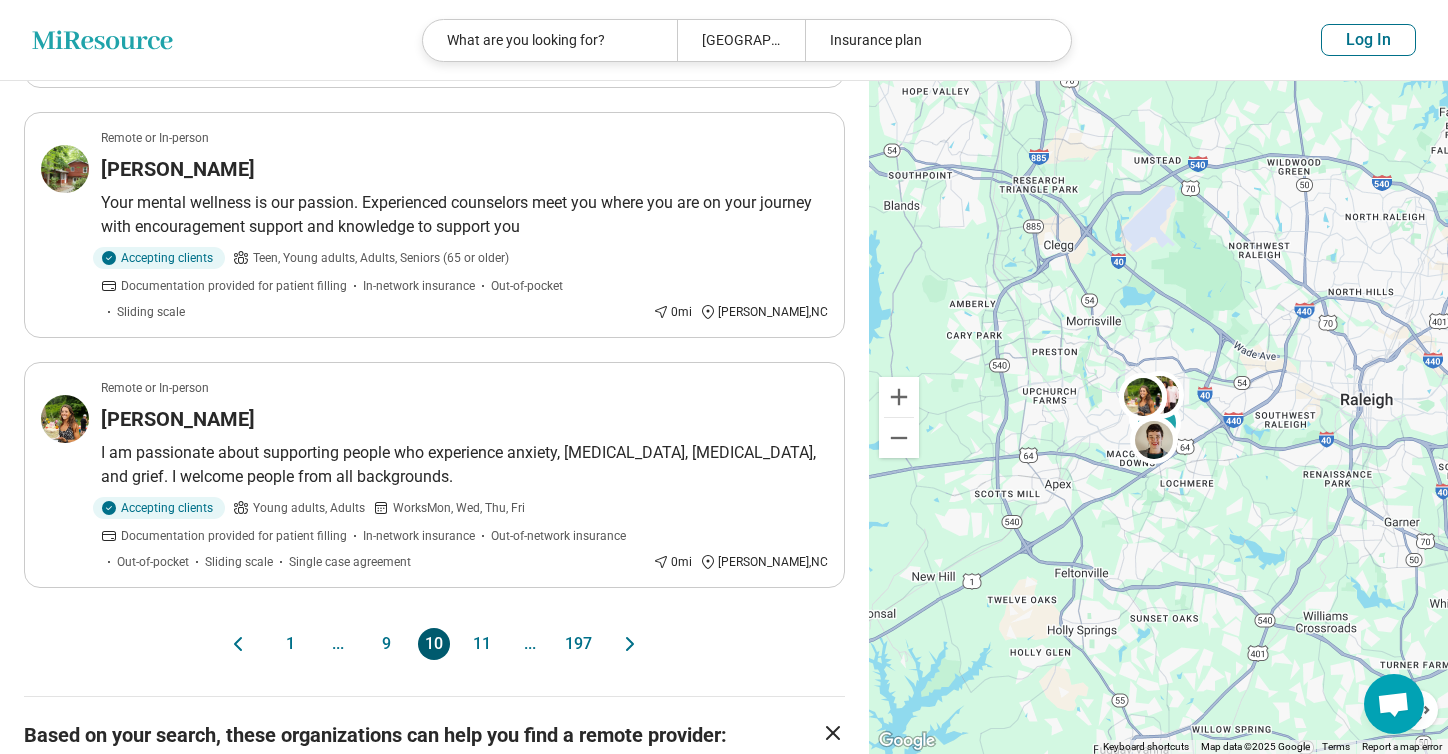 scroll, scrollTop: 2028, scrollLeft: 0, axis: vertical 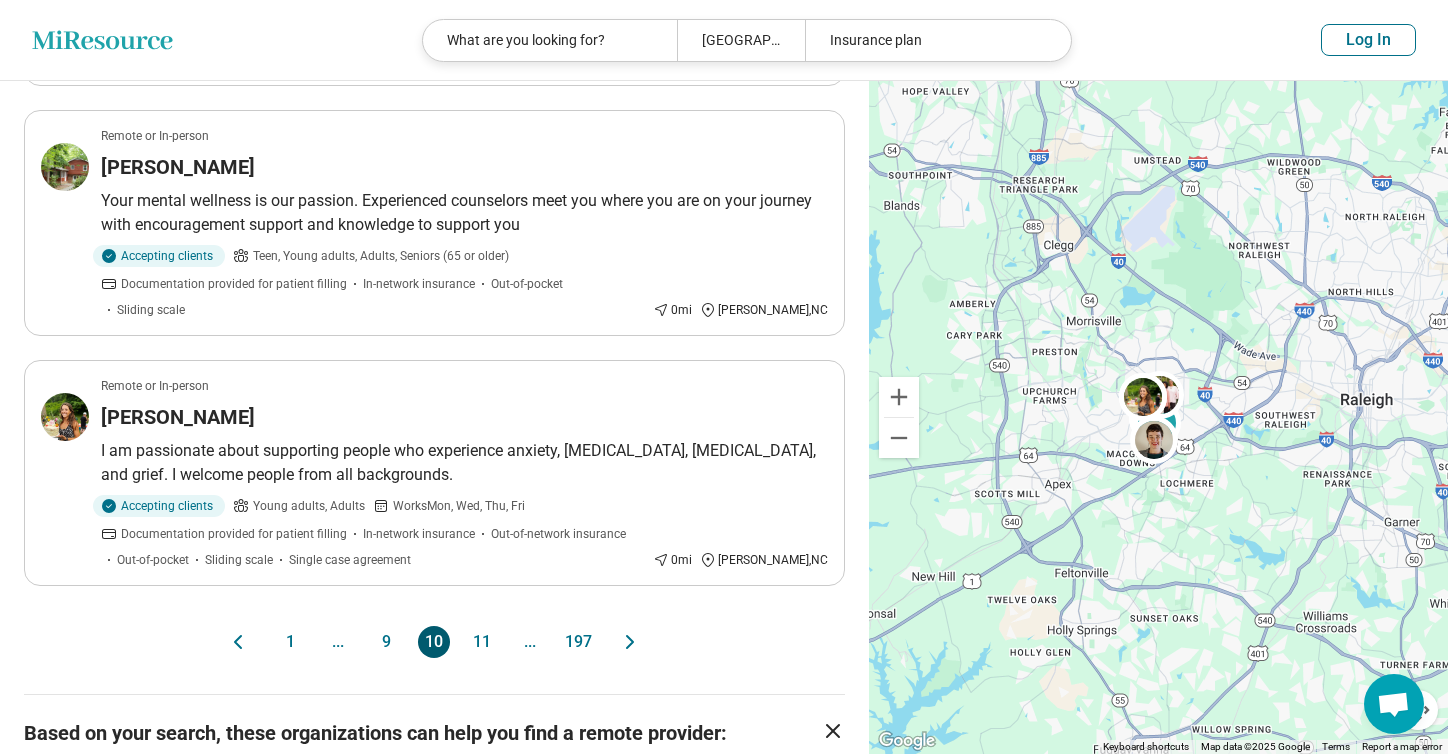 click on "11" at bounding box center (482, 642) 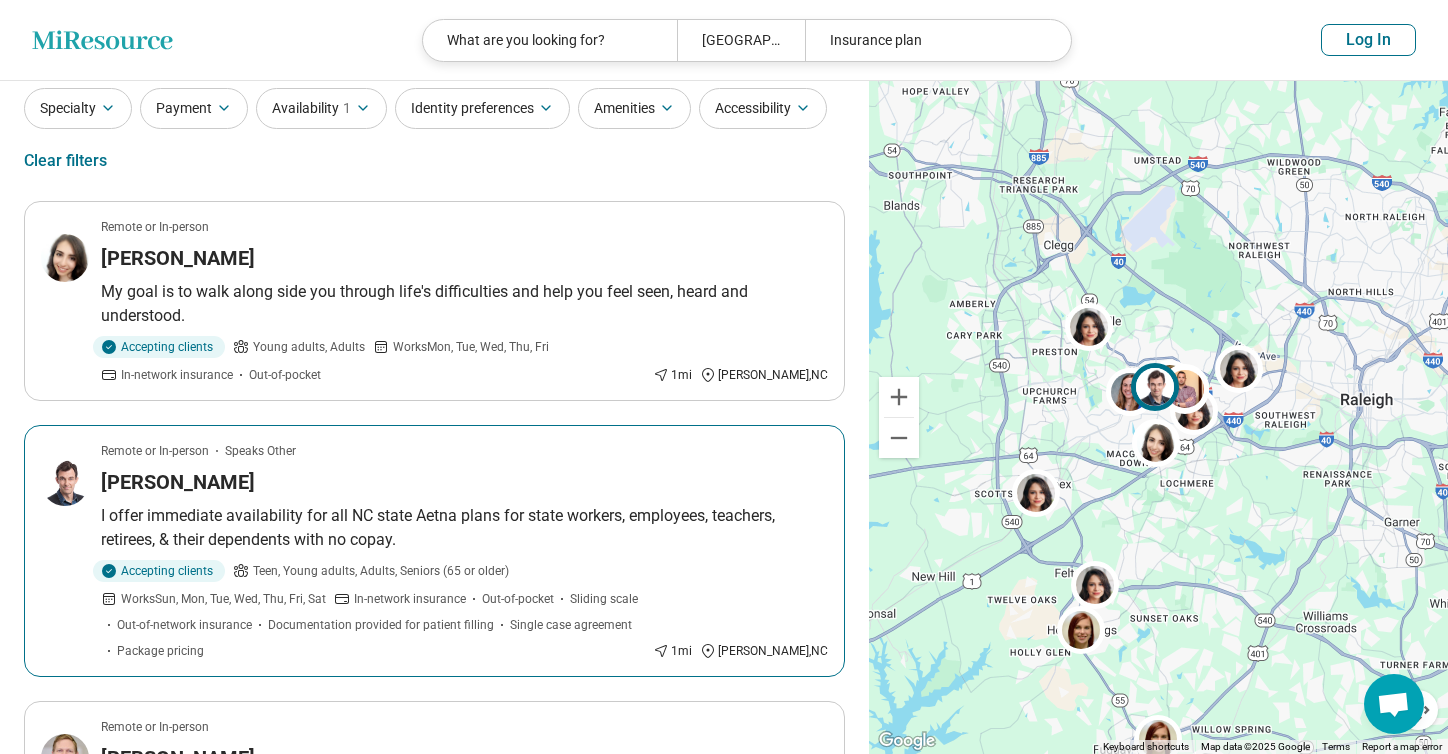 scroll, scrollTop: 73, scrollLeft: 0, axis: vertical 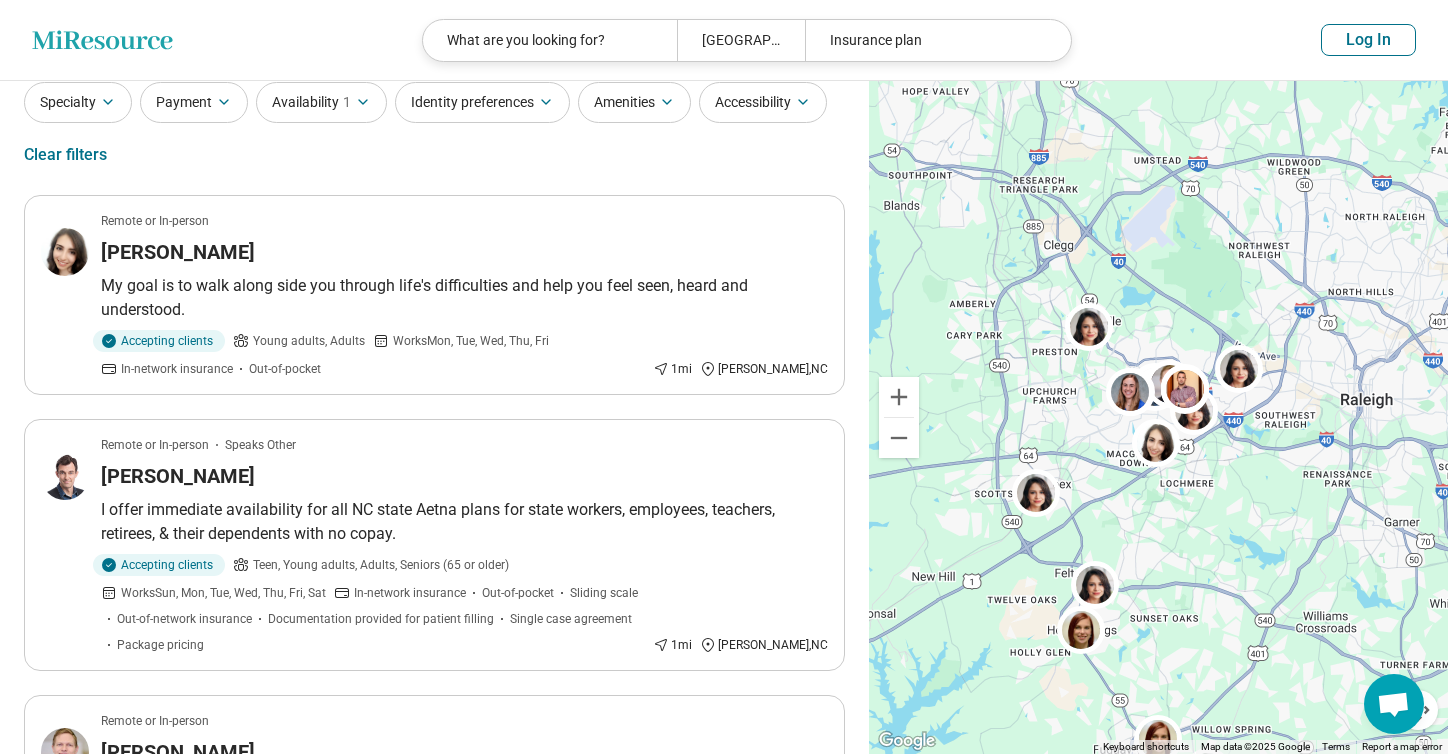 click on "Specialty" at bounding box center [78, 102] 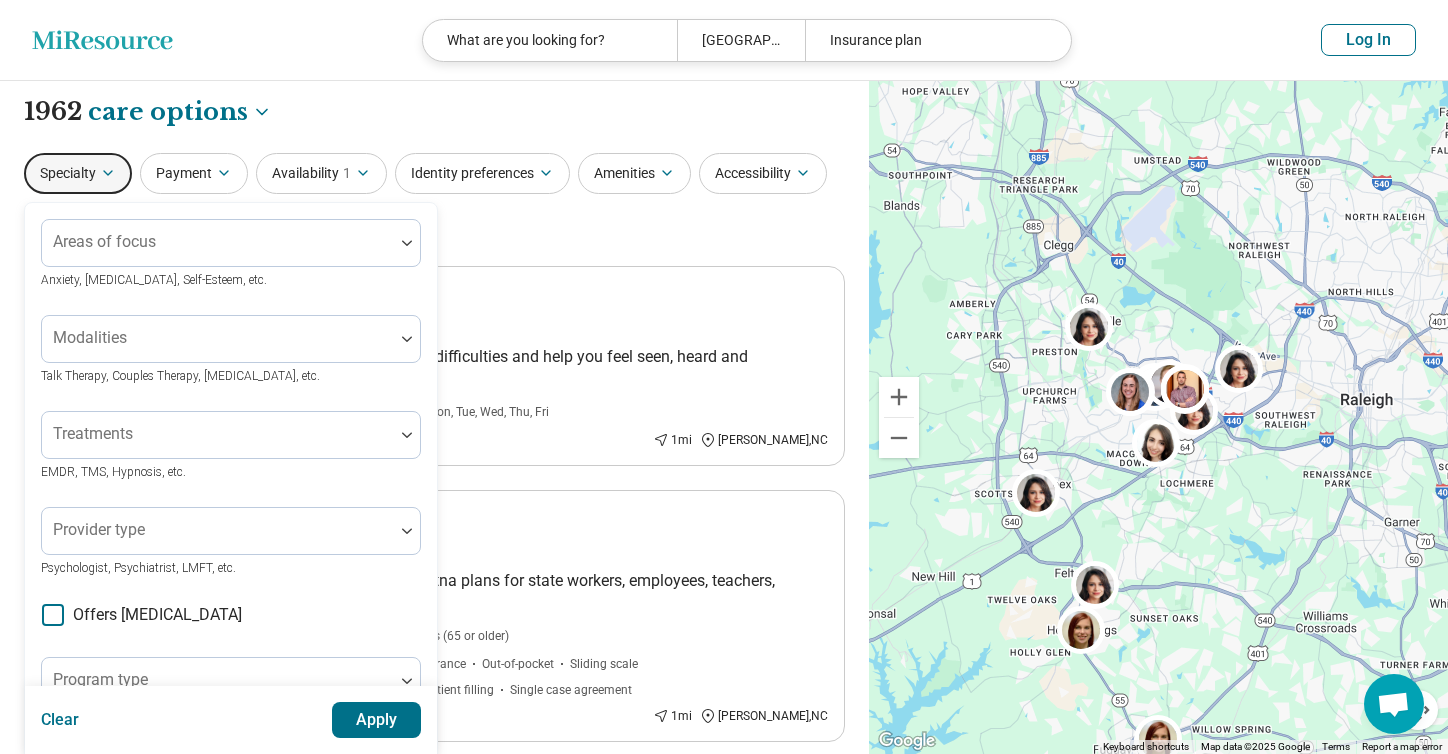 scroll, scrollTop: 0, scrollLeft: 0, axis: both 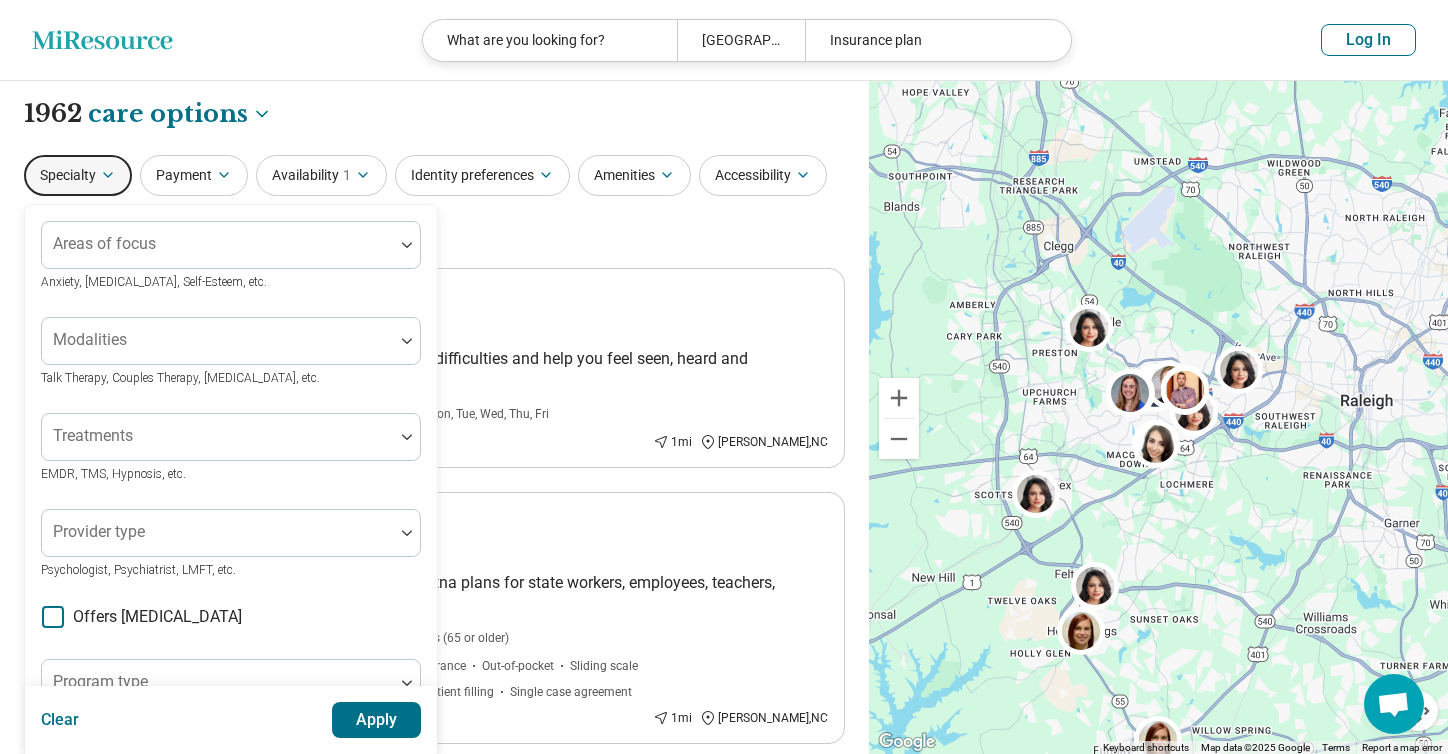 click 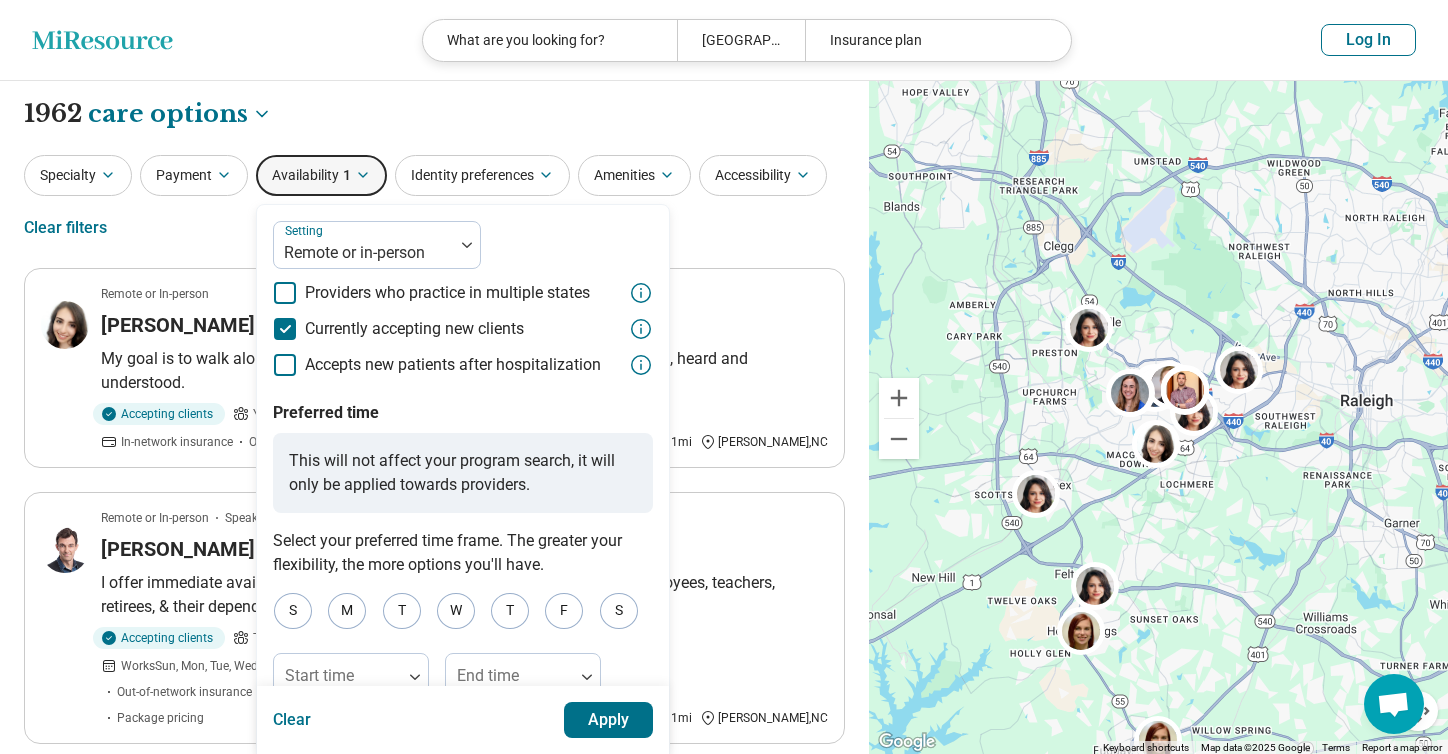 click on "Identity preferences" at bounding box center (482, 175) 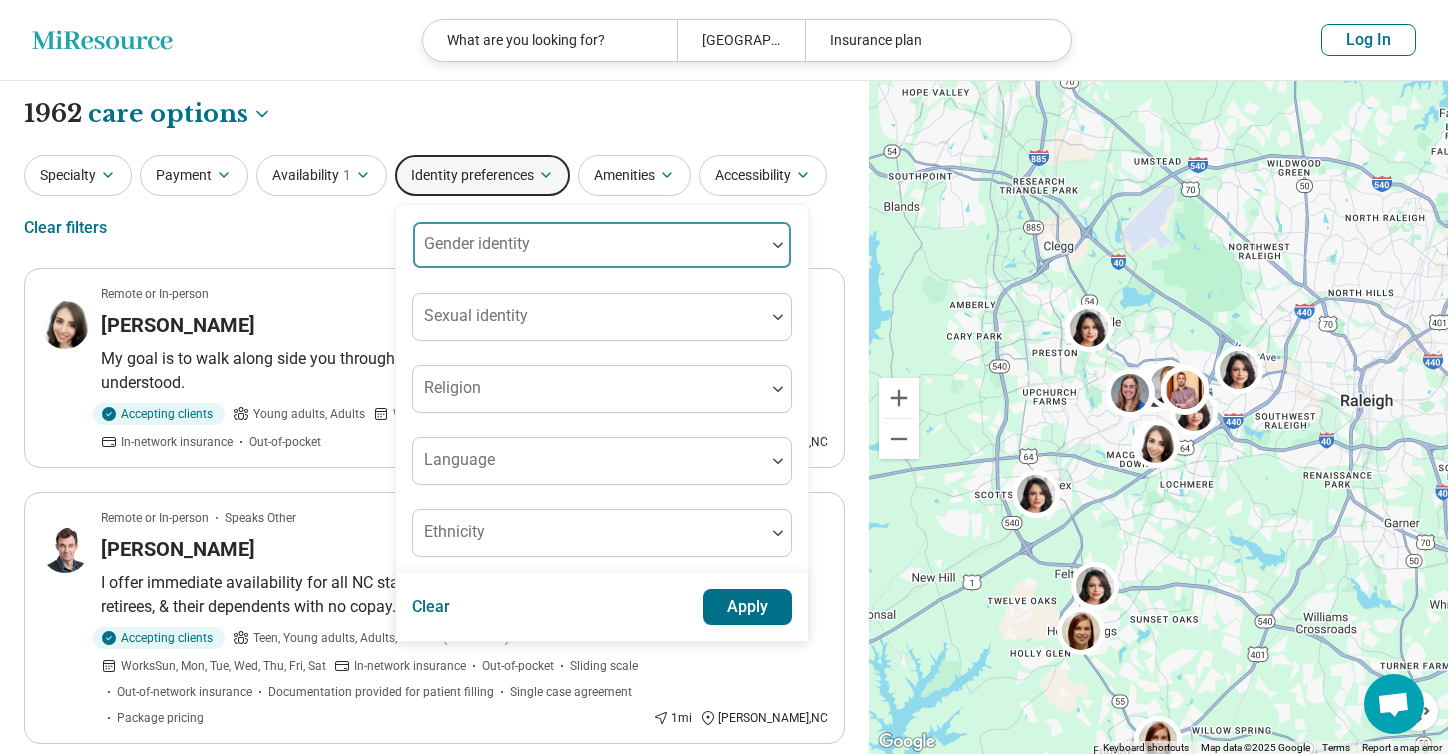 click at bounding box center (589, 253) 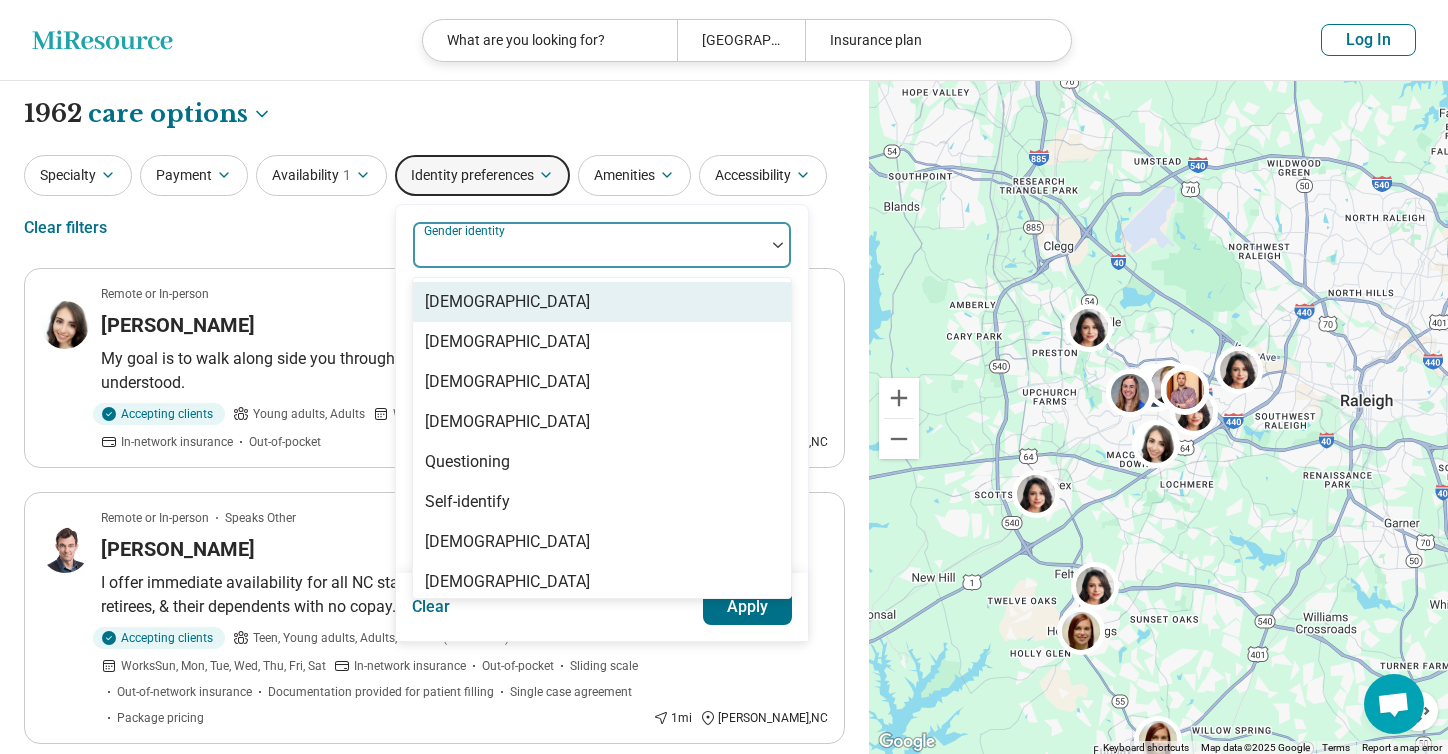 click on "[DEMOGRAPHIC_DATA]" at bounding box center (602, 302) 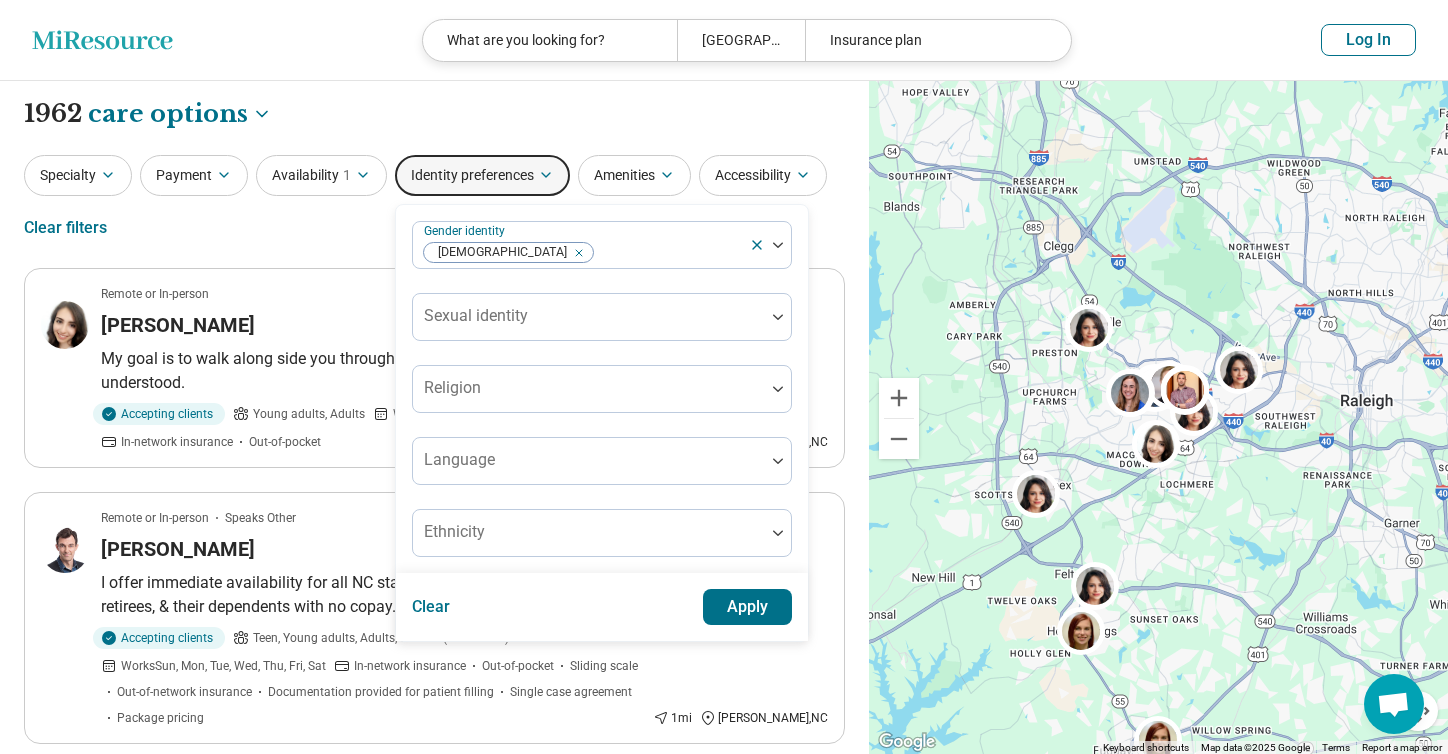 click on "Apply" at bounding box center [748, 607] 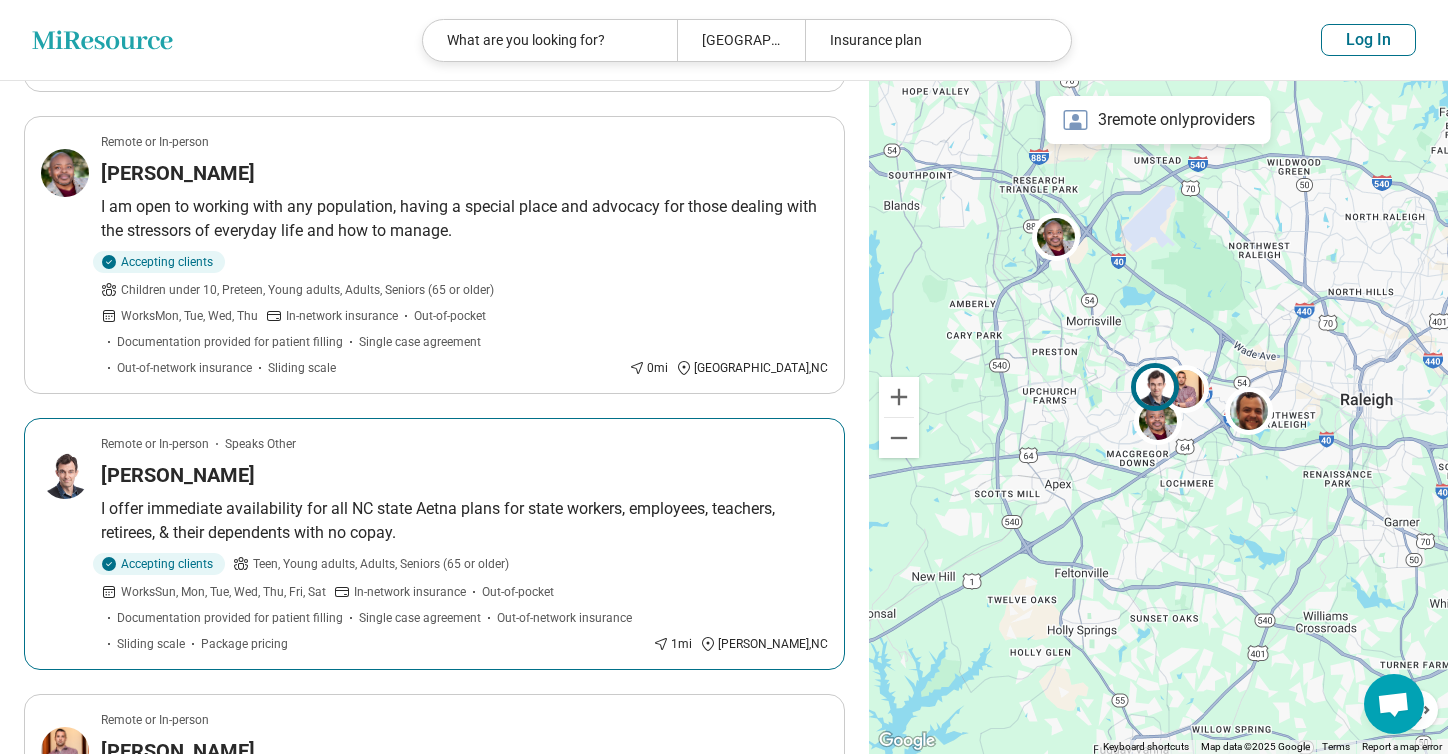 scroll, scrollTop: 1777, scrollLeft: 0, axis: vertical 